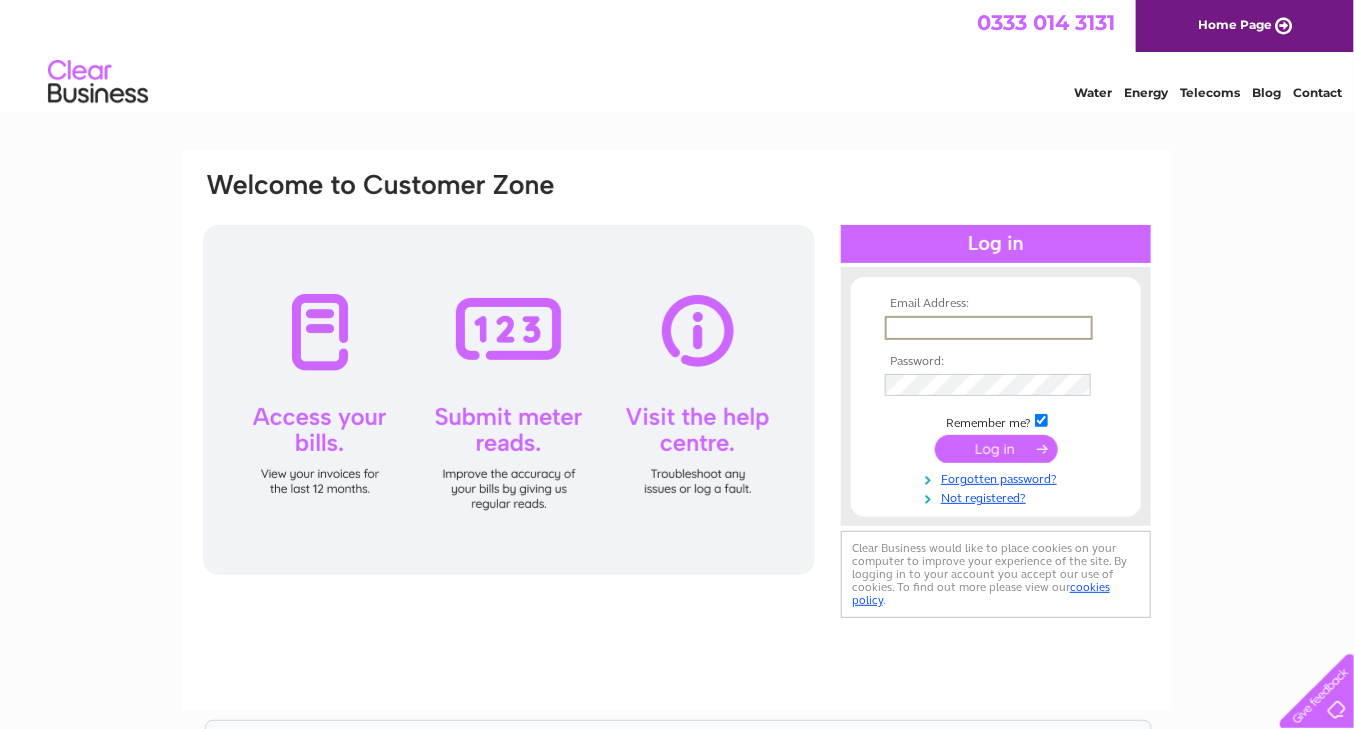 scroll, scrollTop: 0, scrollLeft: 0, axis: both 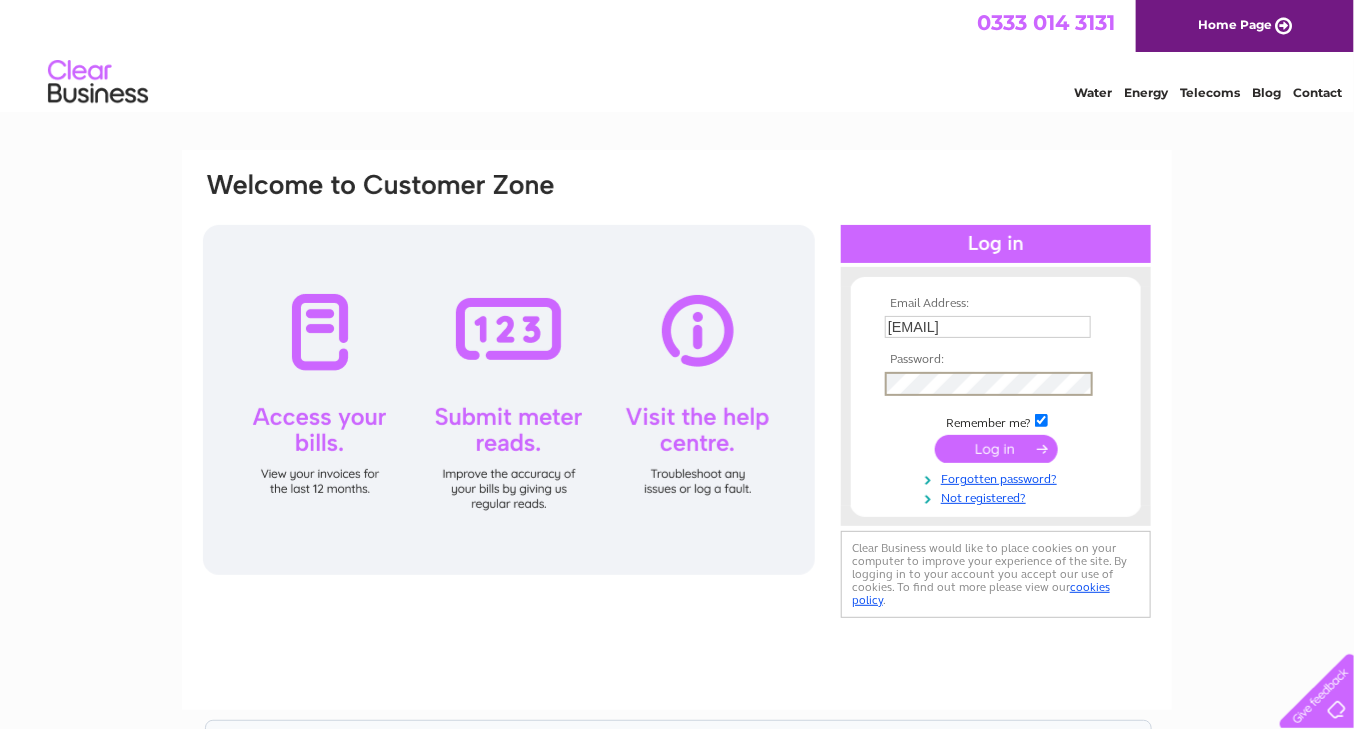 click on "info@jameswrightaccountants.co.uk" at bounding box center [988, 327] 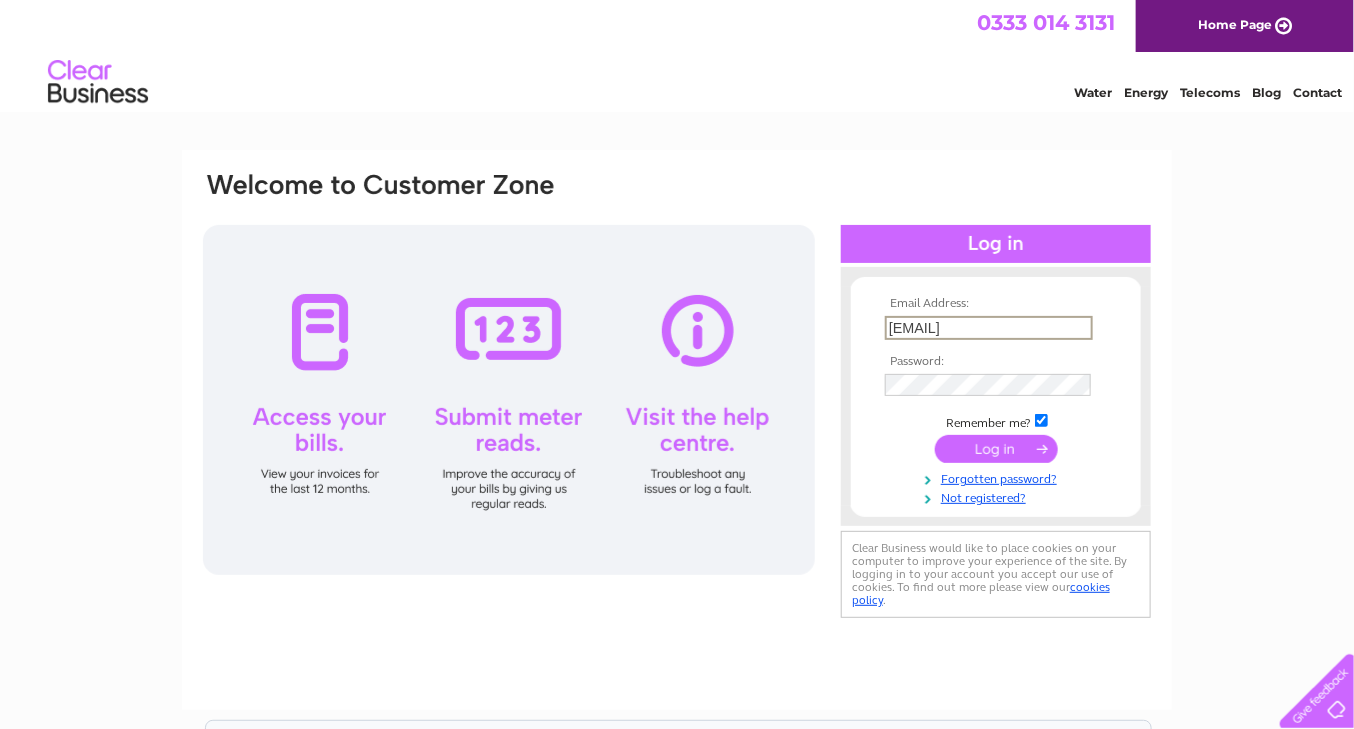 click on "JW@JAMESWRIGHTACCOUNTANTS.CO.UK" at bounding box center [989, 328] 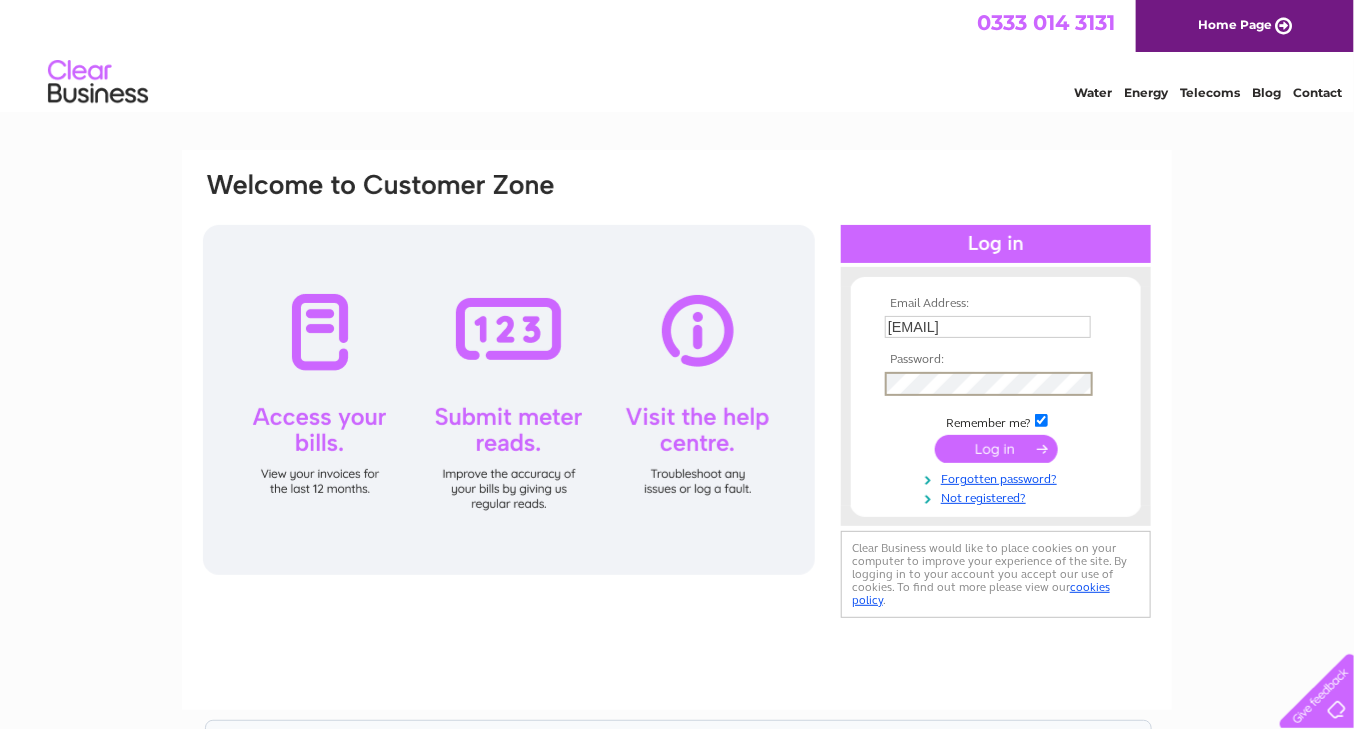 click at bounding box center [996, 449] 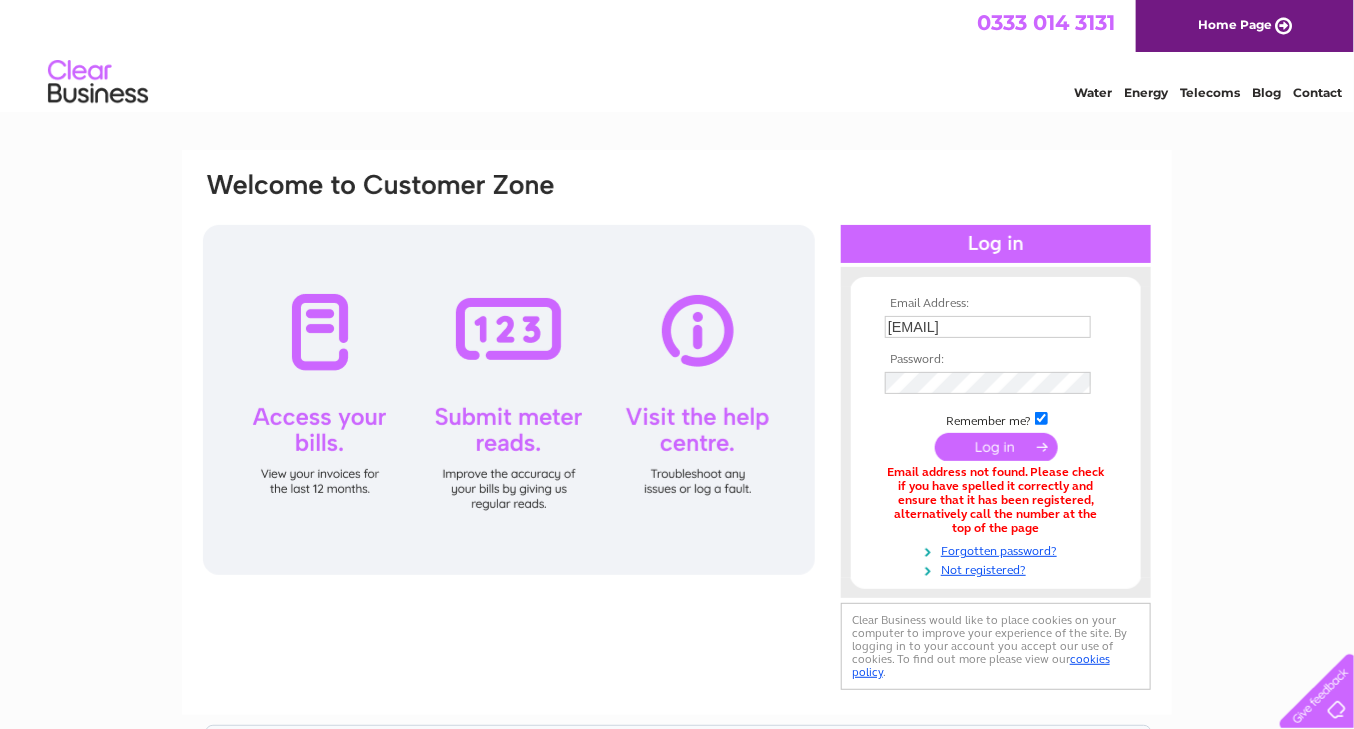 scroll, scrollTop: 0, scrollLeft: 0, axis: both 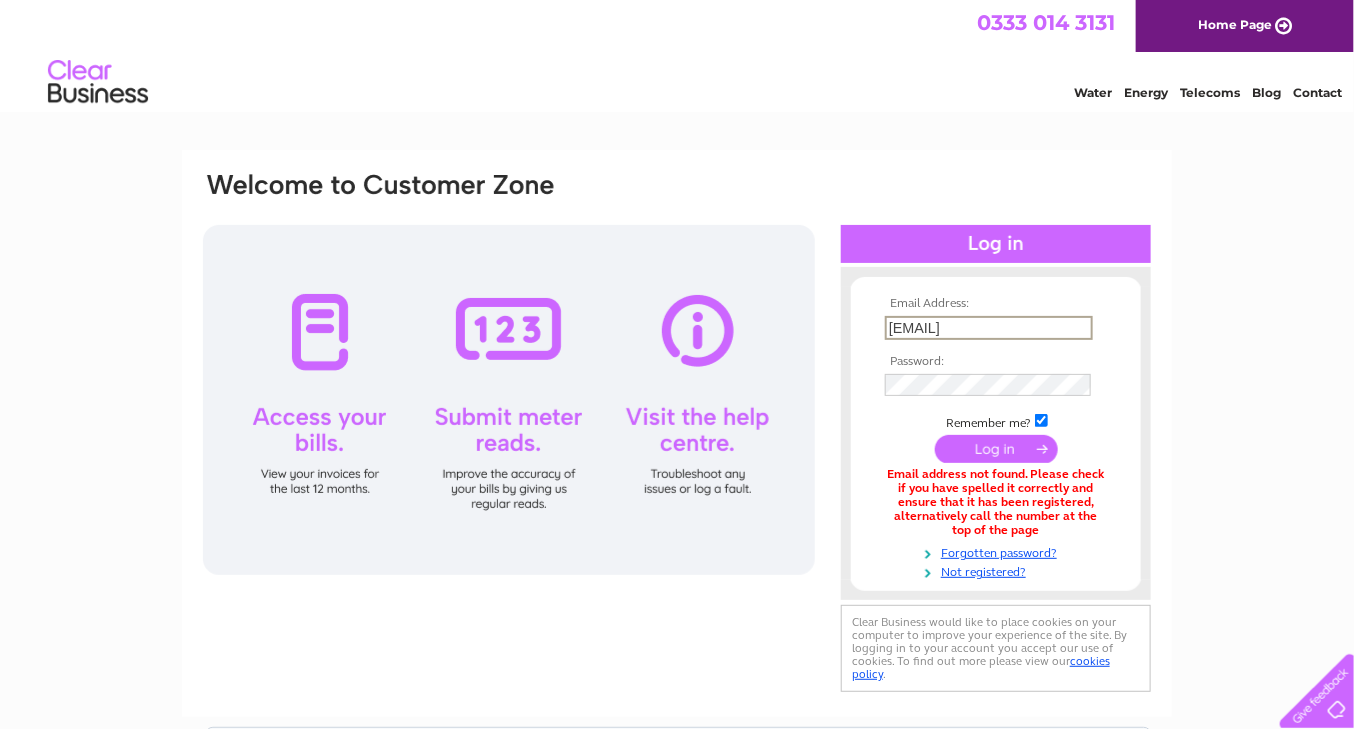 click on "[EMAIL]" at bounding box center (989, 328) 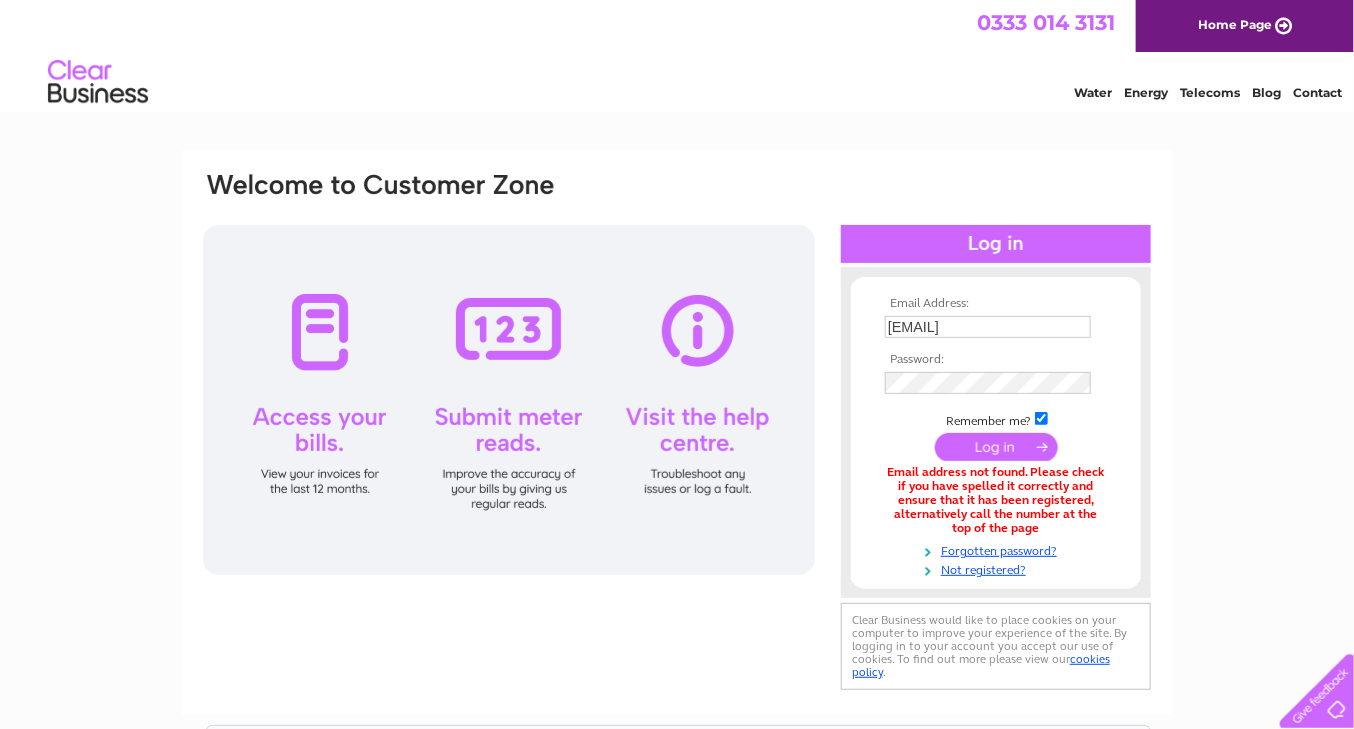 type on "jw@jameswrightaccountants.co.uk" 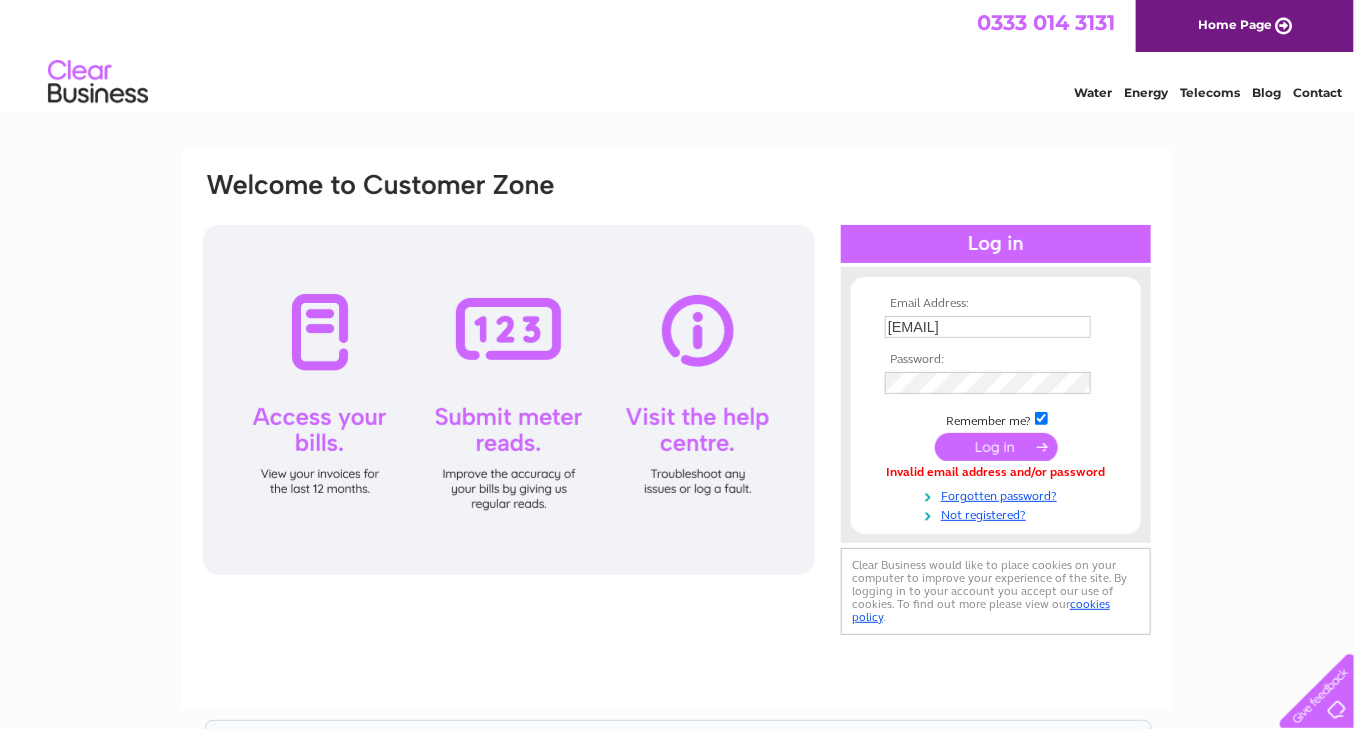 scroll, scrollTop: 0, scrollLeft: 0, axis: both 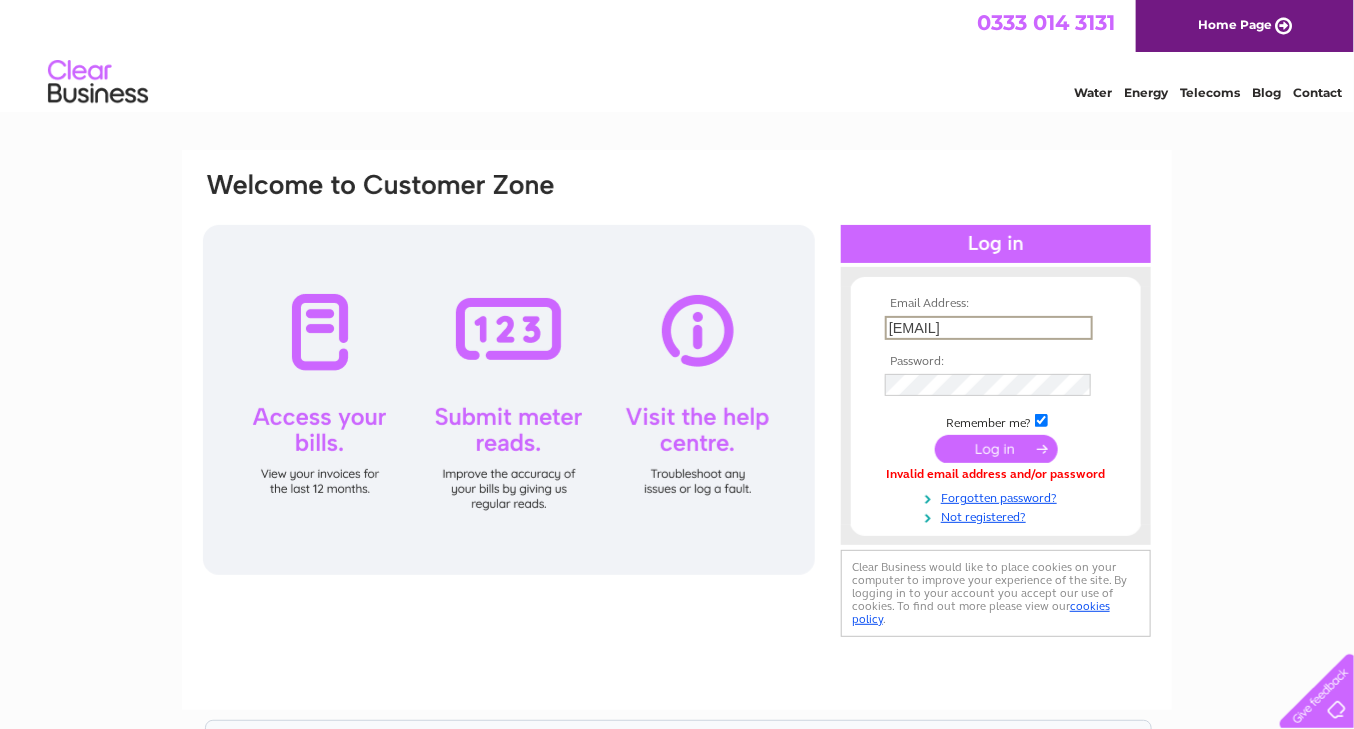 click on "[EMAIL]" at bounding box center (989, 328) 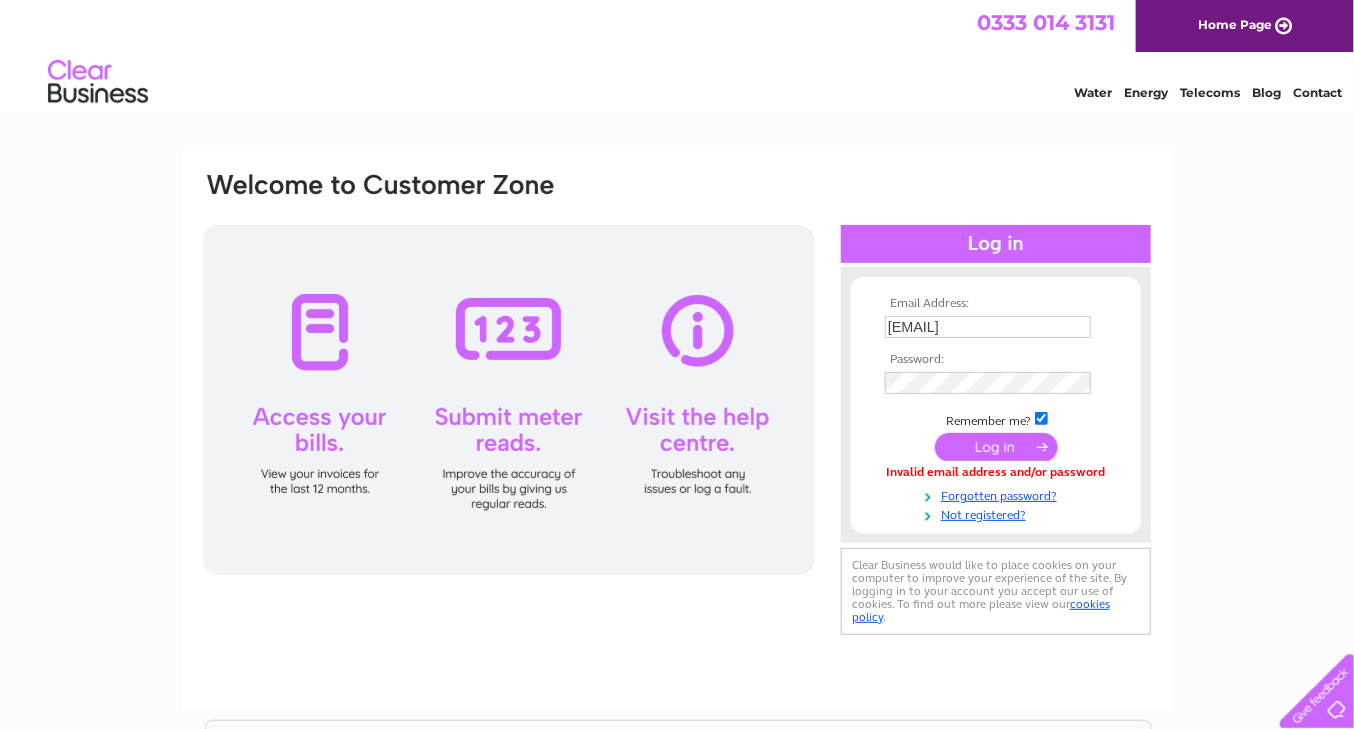 click at bounding box center (996, 447) 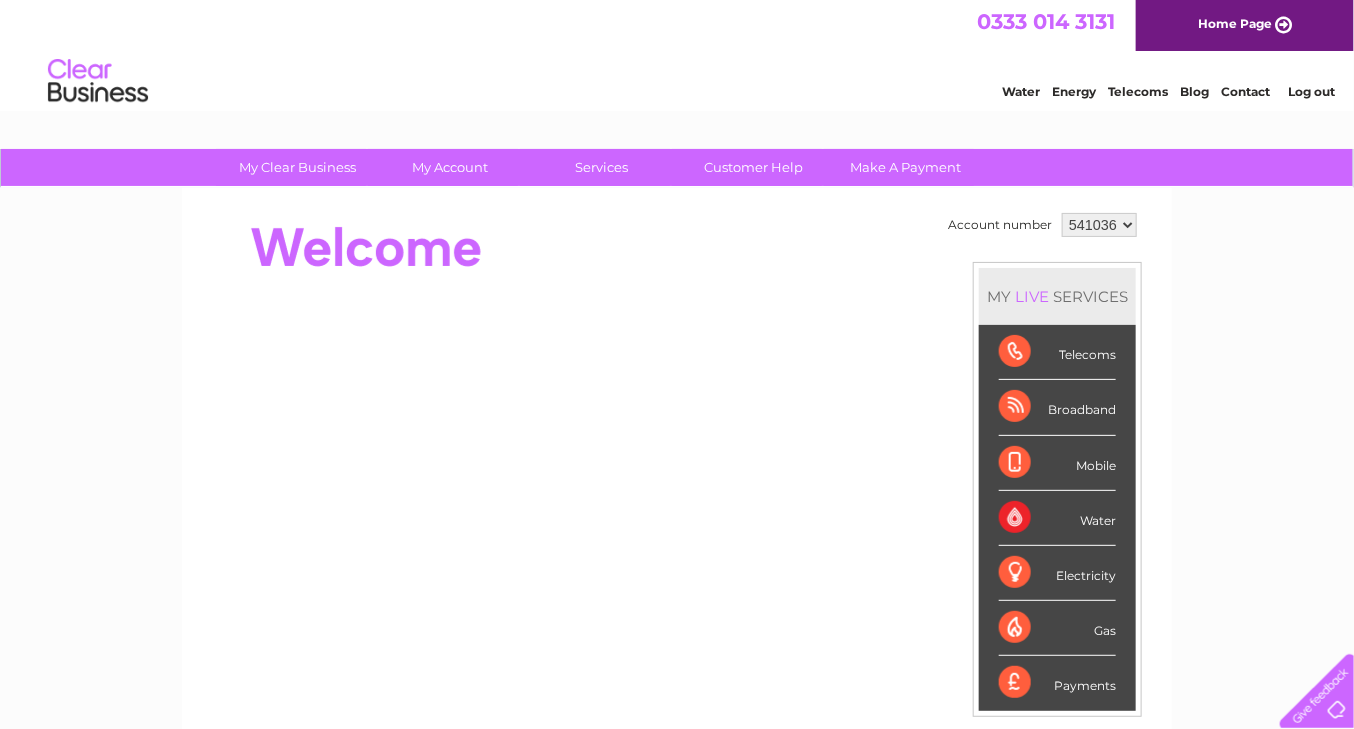 scroll, scrollTop: 0, scrollLeft: 0, axis: both 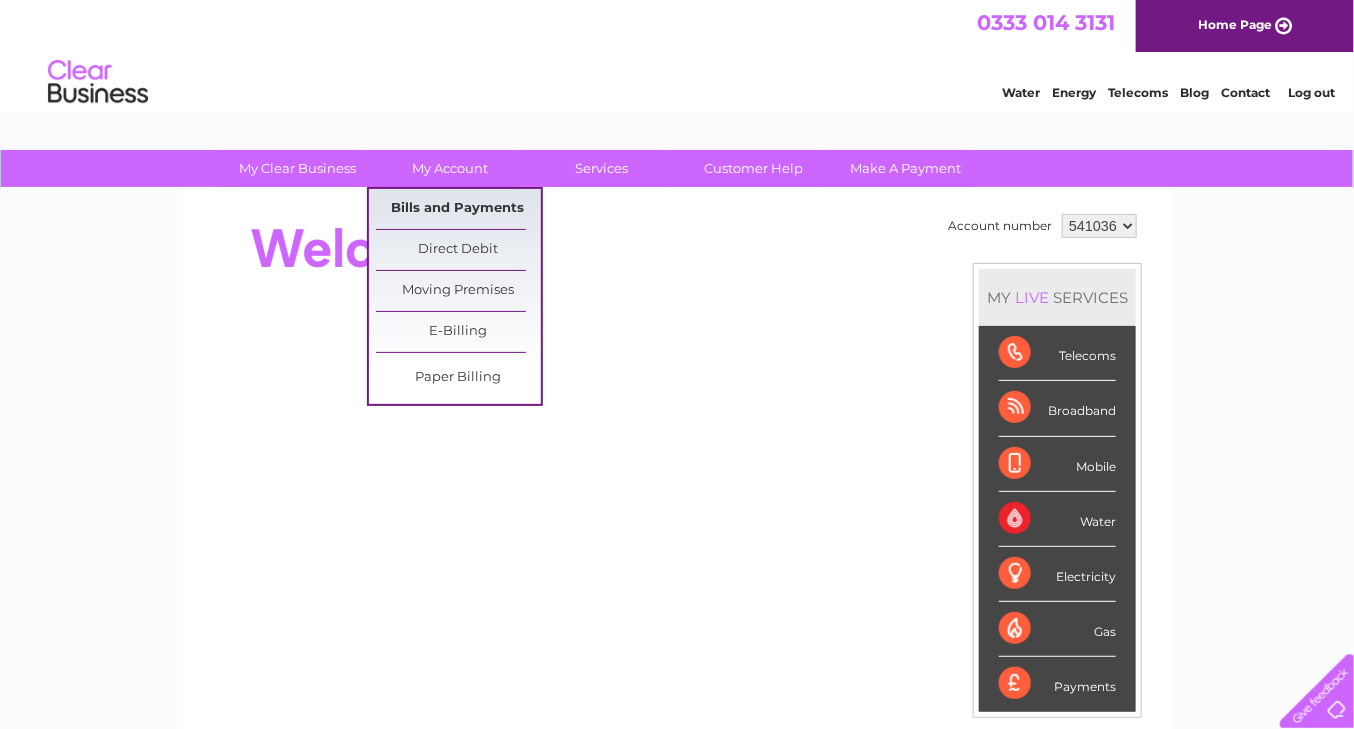 click on "Bills and Payments" at bounding box center (458, 209) 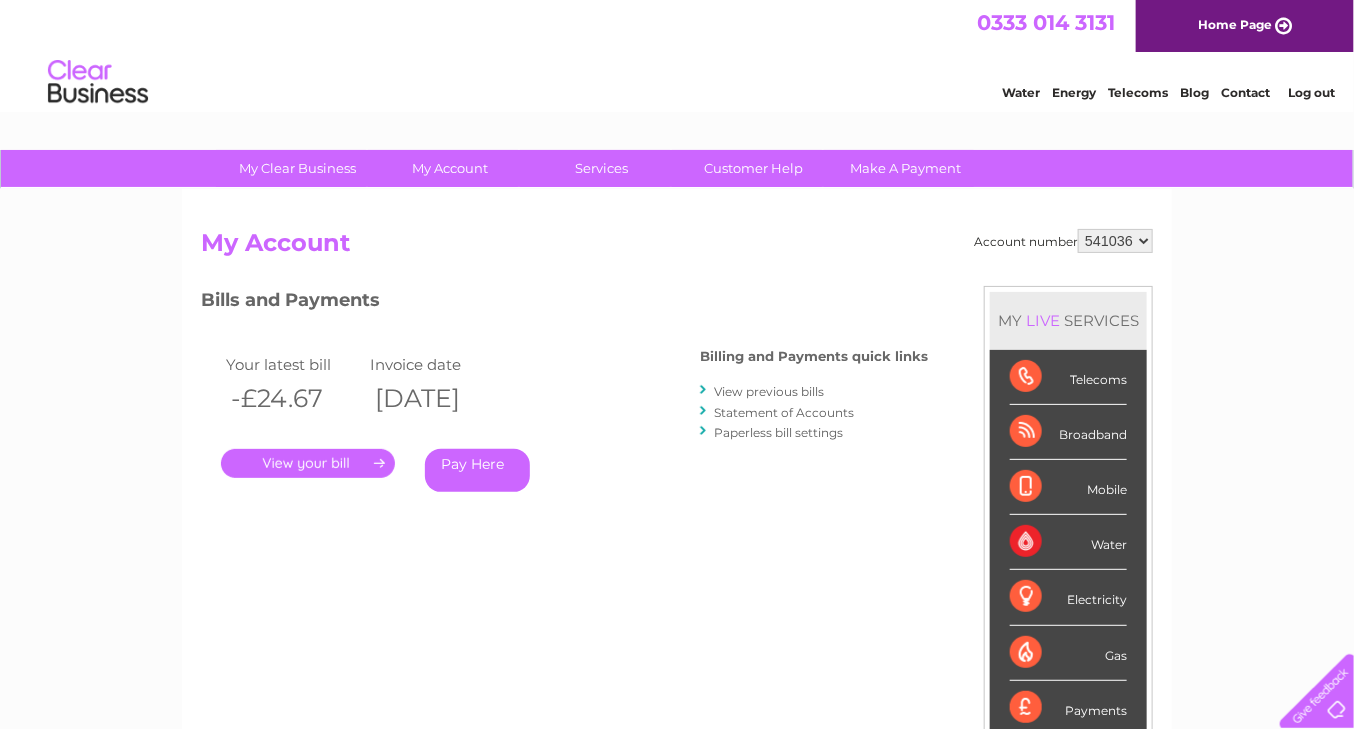 click on "." at bounding box center [308, 463] 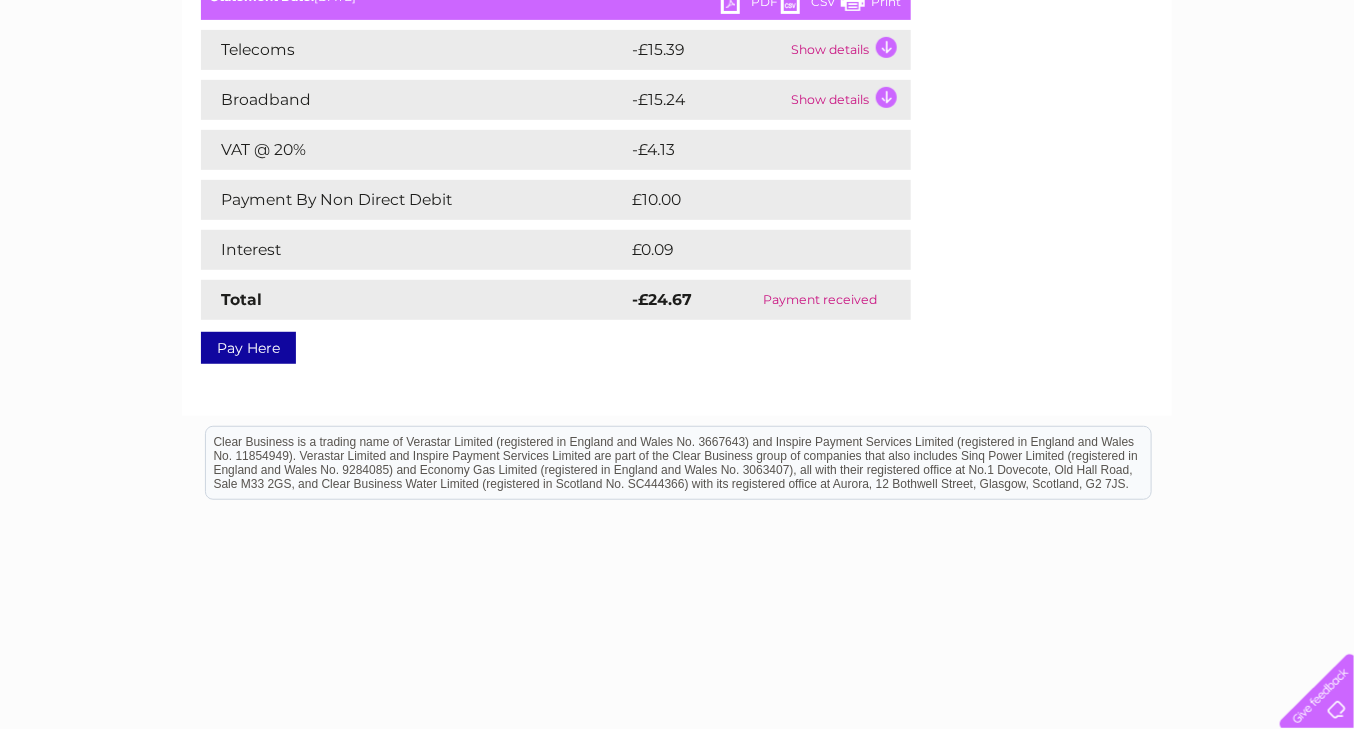 scroll, scrollTop: 0, scrollLeft: 0, axis: both 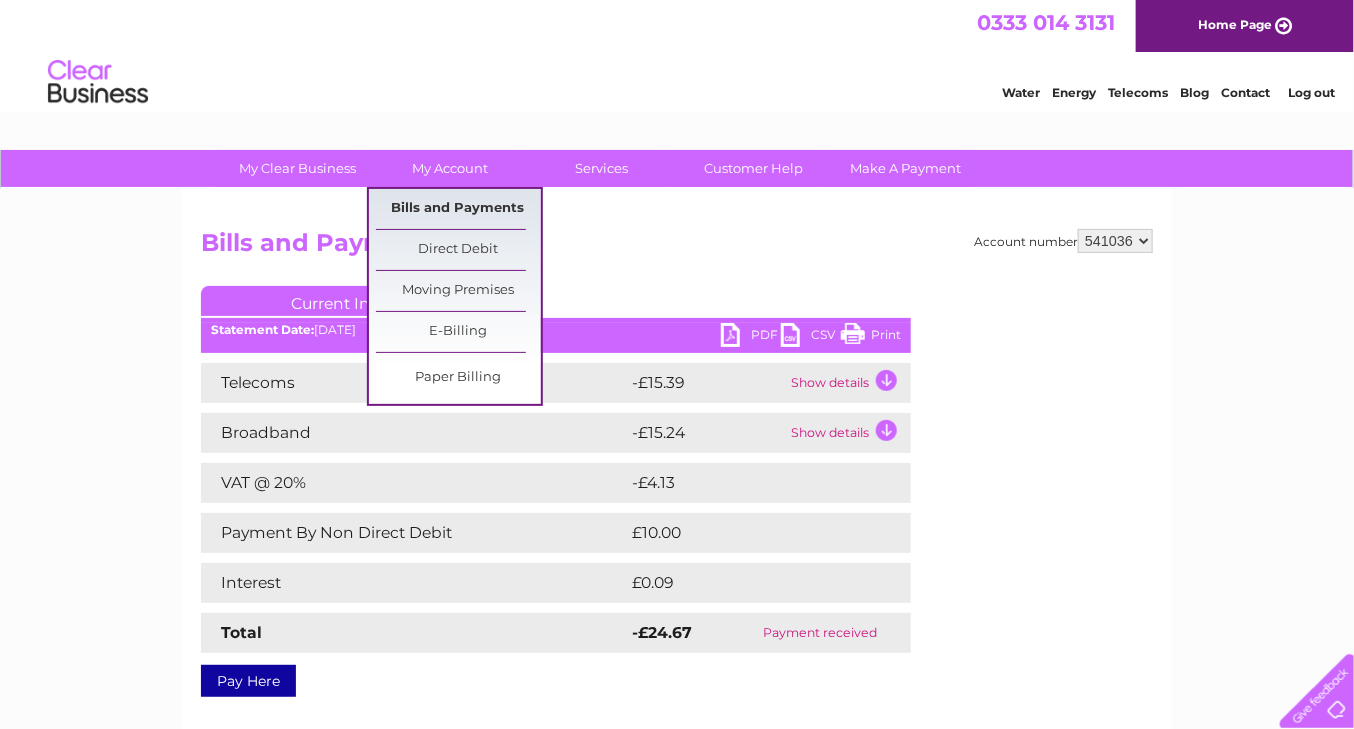 click on "Bills and Payments" at bounding box center (458, 209) 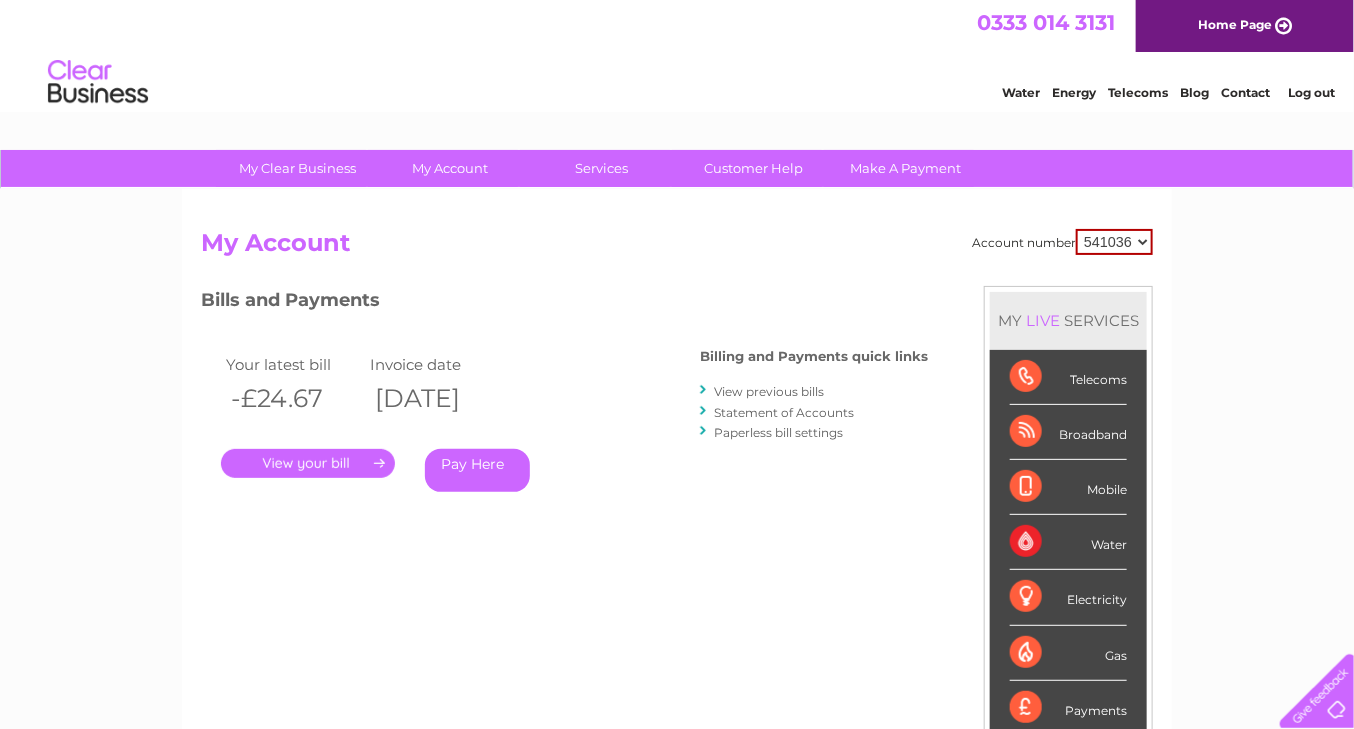 scroll, scrollTop: 0, scrollLeft: 0, axis: both 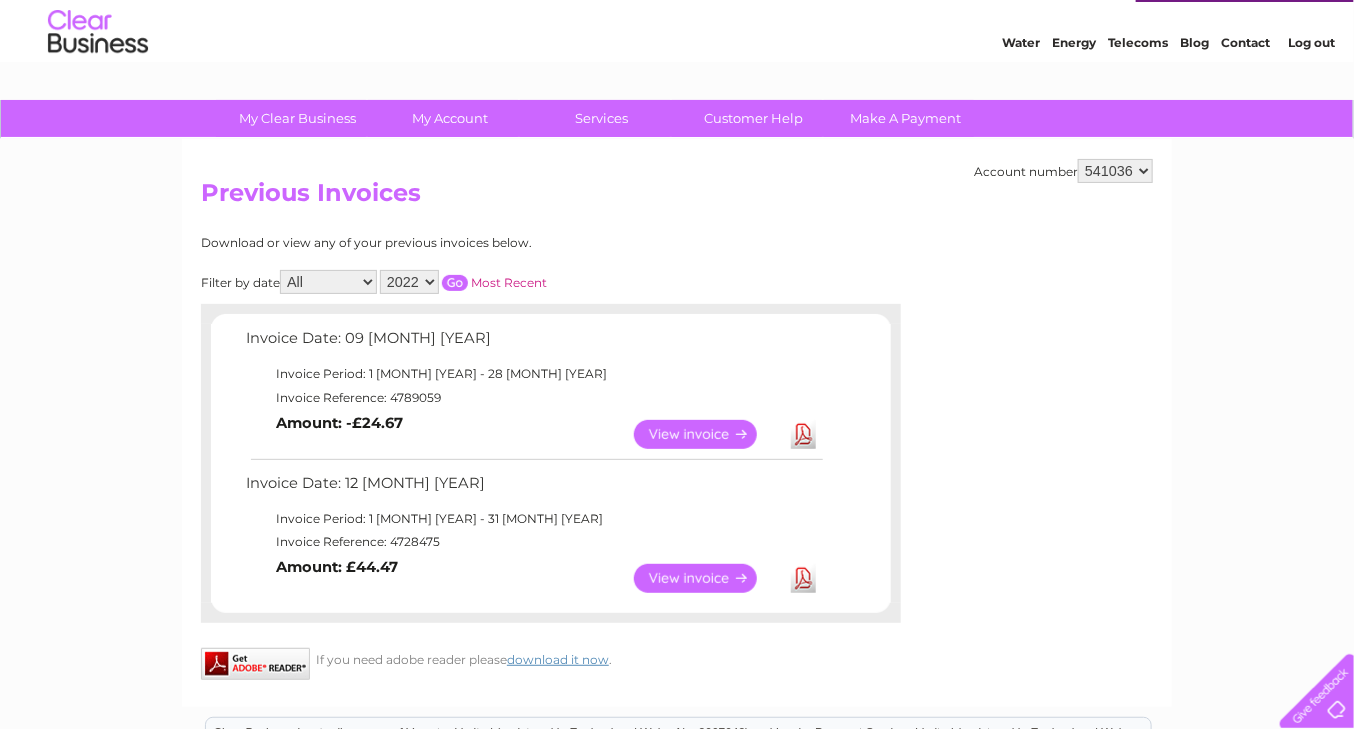 click on "2022
2021
2020
2019" at bounding box center (409, 282) 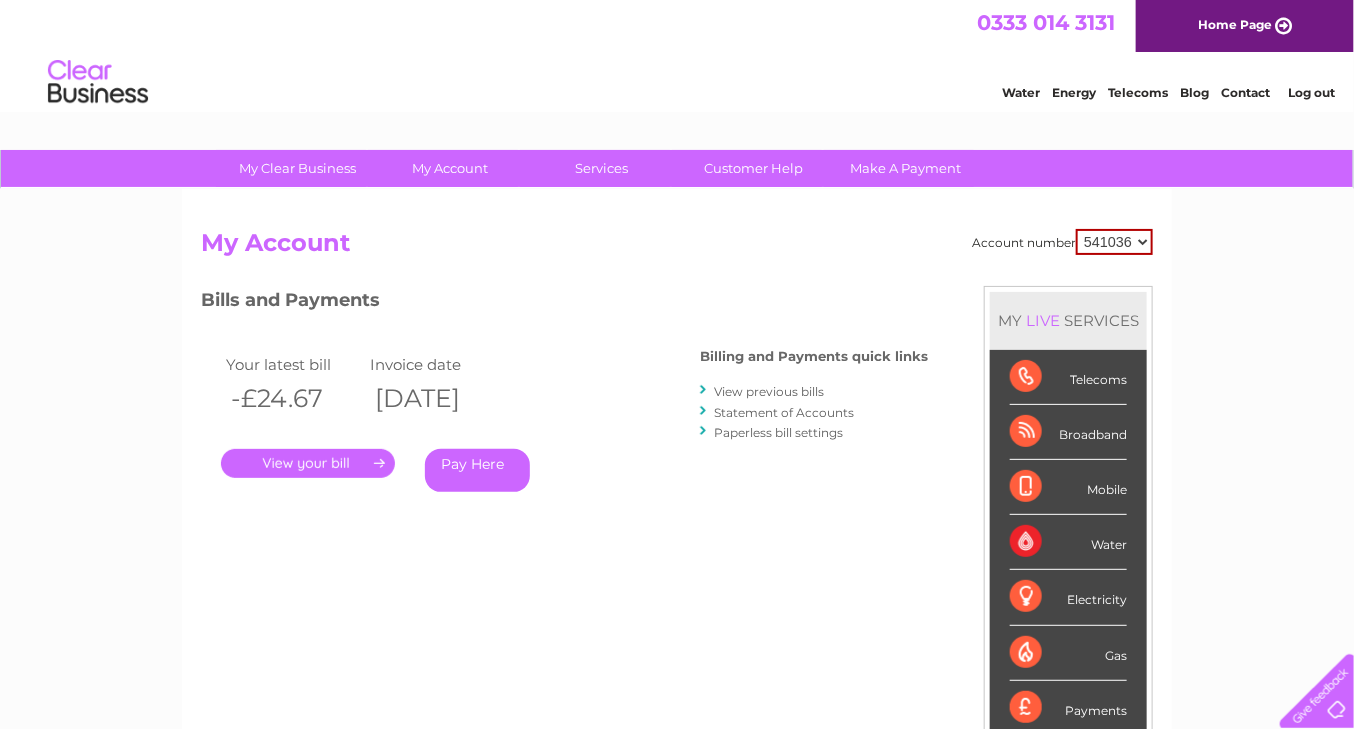 scroll, scrollTop: 0, scrollLeft: 0, axis: both 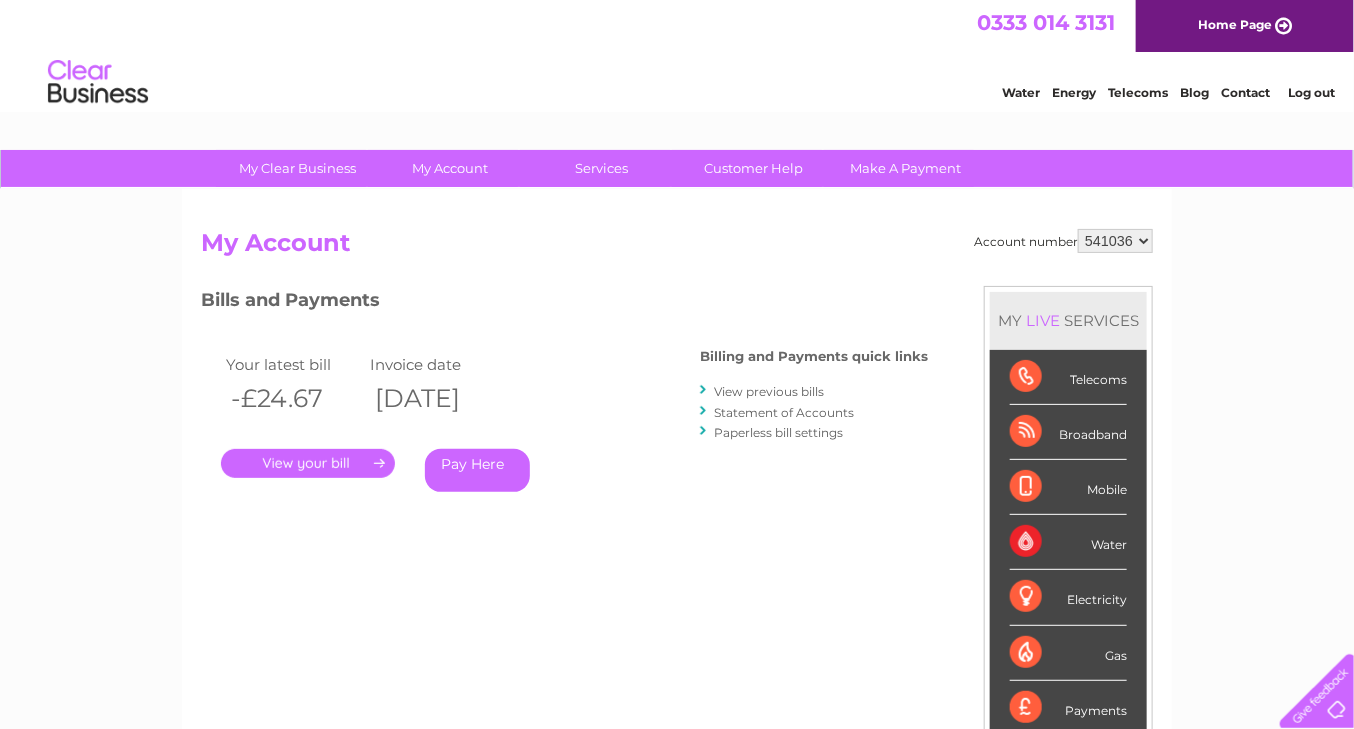 click on "541036" at bounding box center (1115, 241) 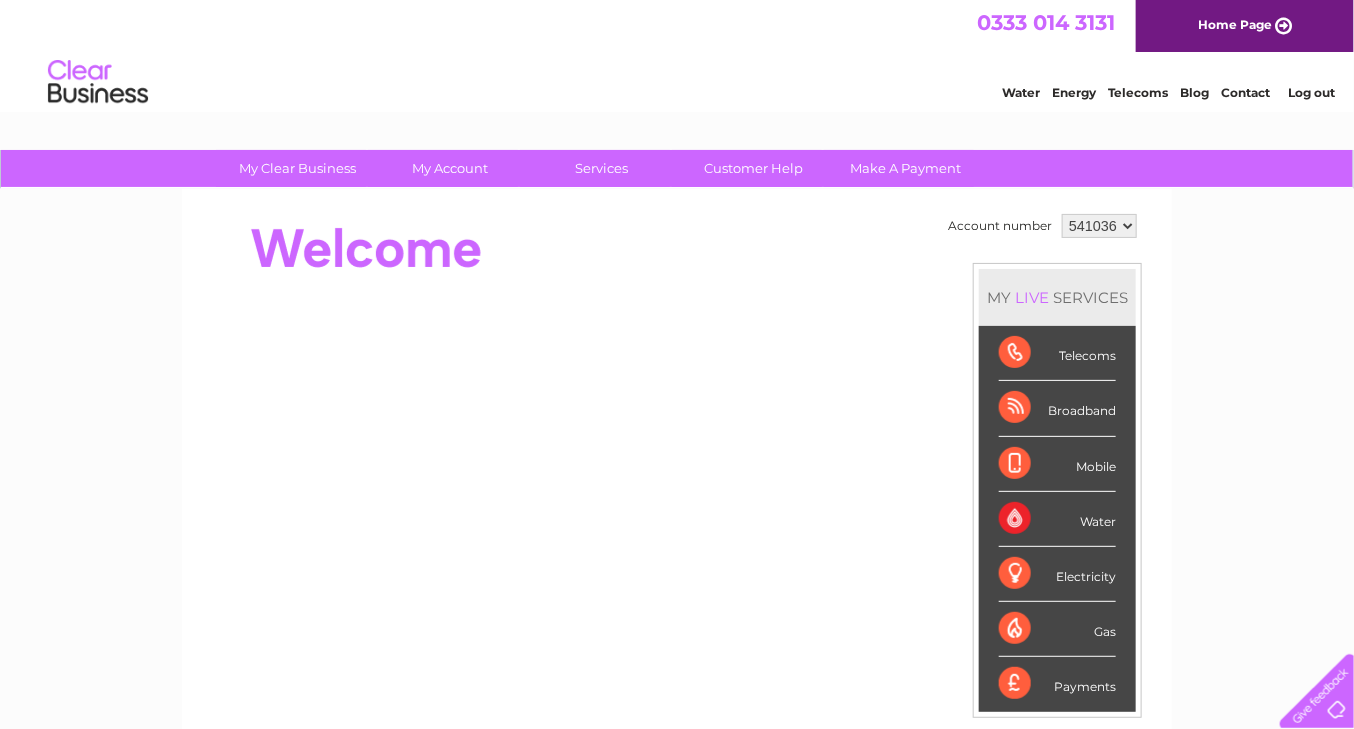 scroll, scrollTop: 0, scrollLeft: 0, axis: both 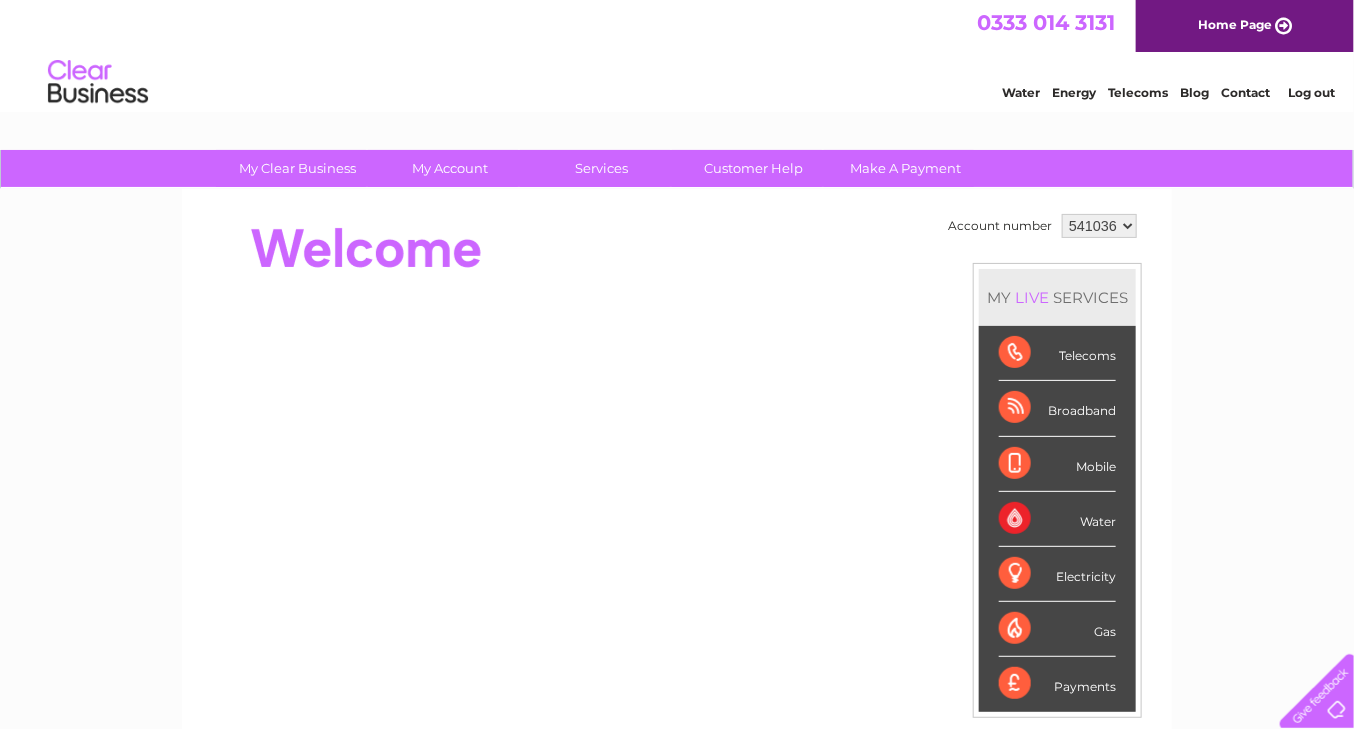 click on "541036" at bounding box center [1099, 226] 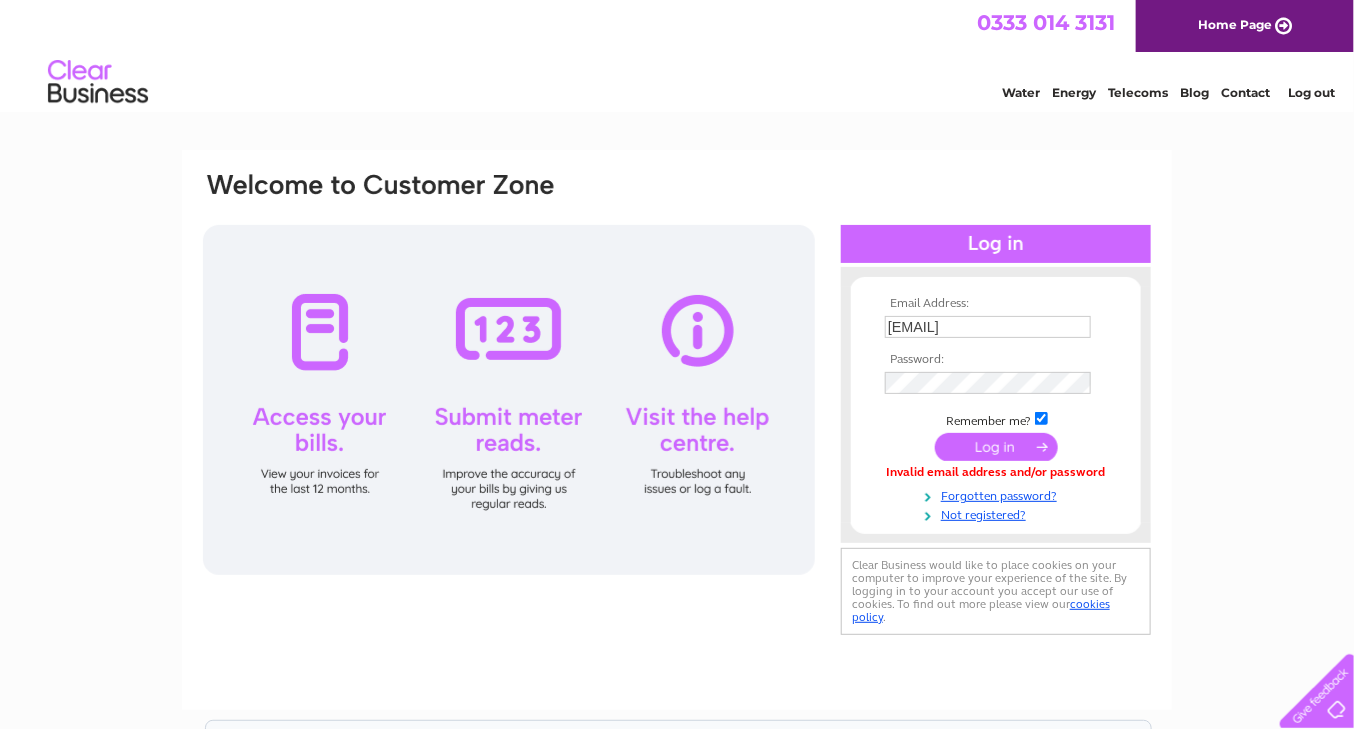 scroll, scrollTop: 0, scrollLeft: 0, axis: both 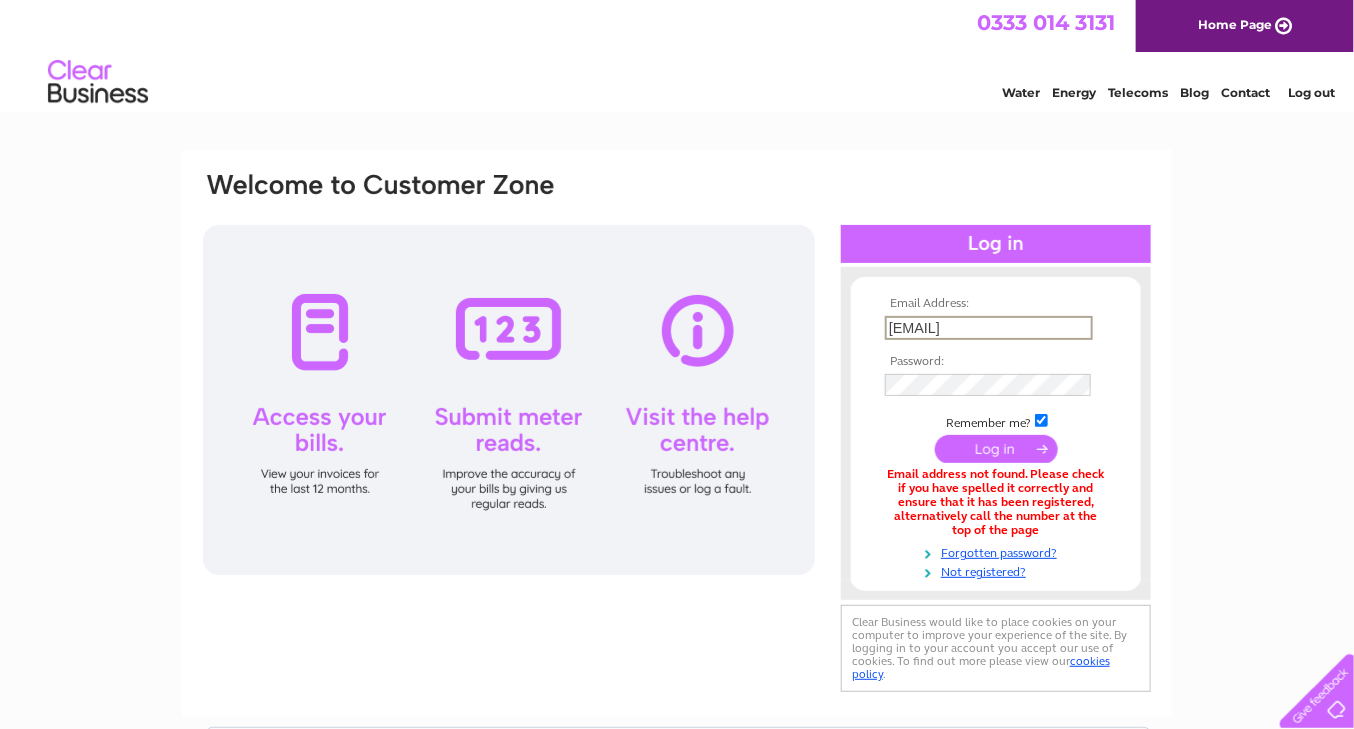 drag, startPoint x: 889, startPoint y: 329, endPoint x: 896, endPoint y: 338, distance: 11.401754 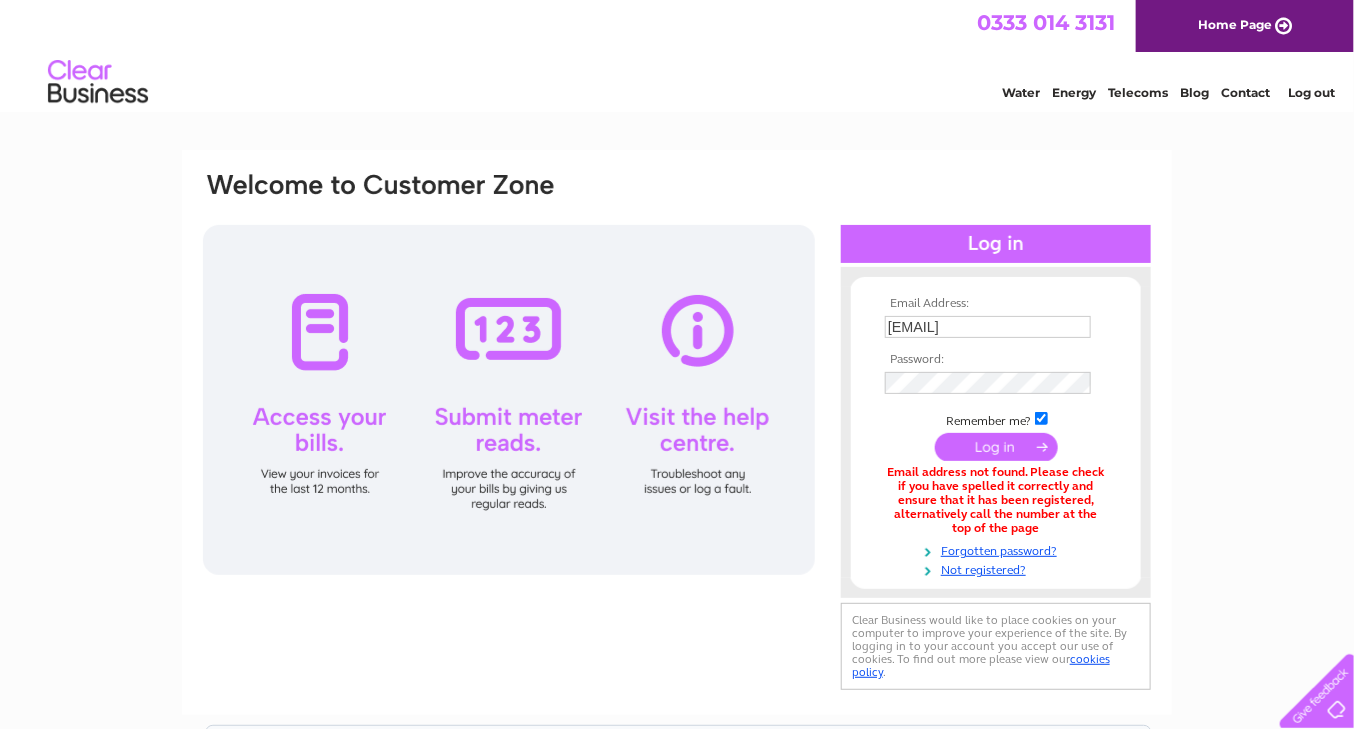 click at bounding box center (996, 447) 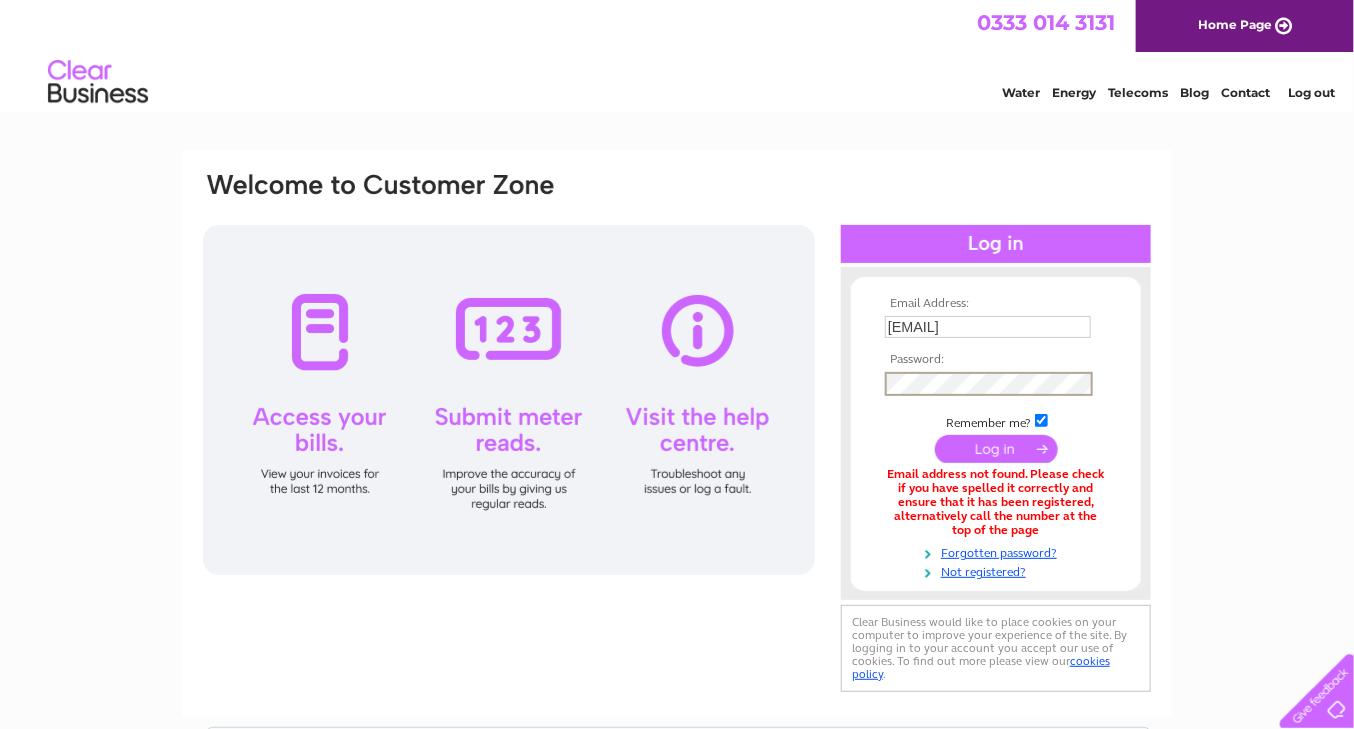 click at bounding box center (996, 449) 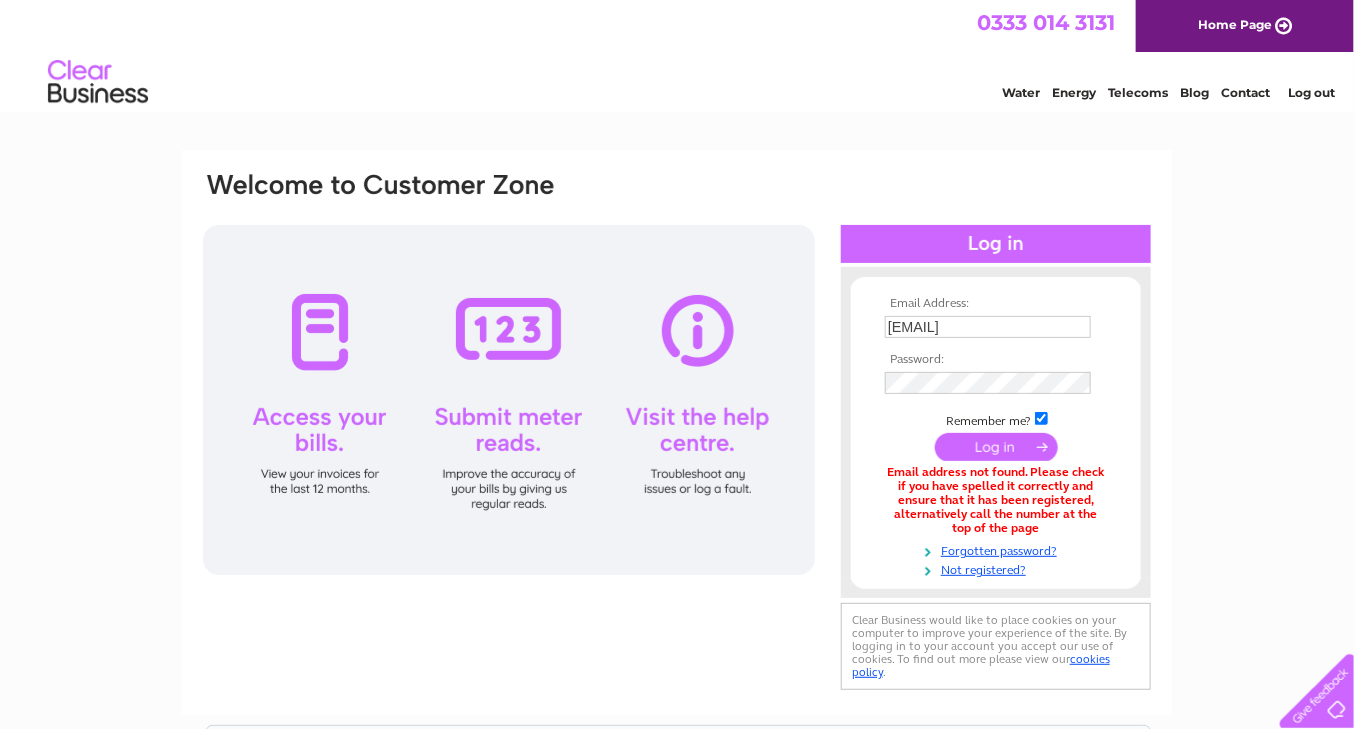scroll, scrollTop: 0, scrollLeft: 0, axis: both 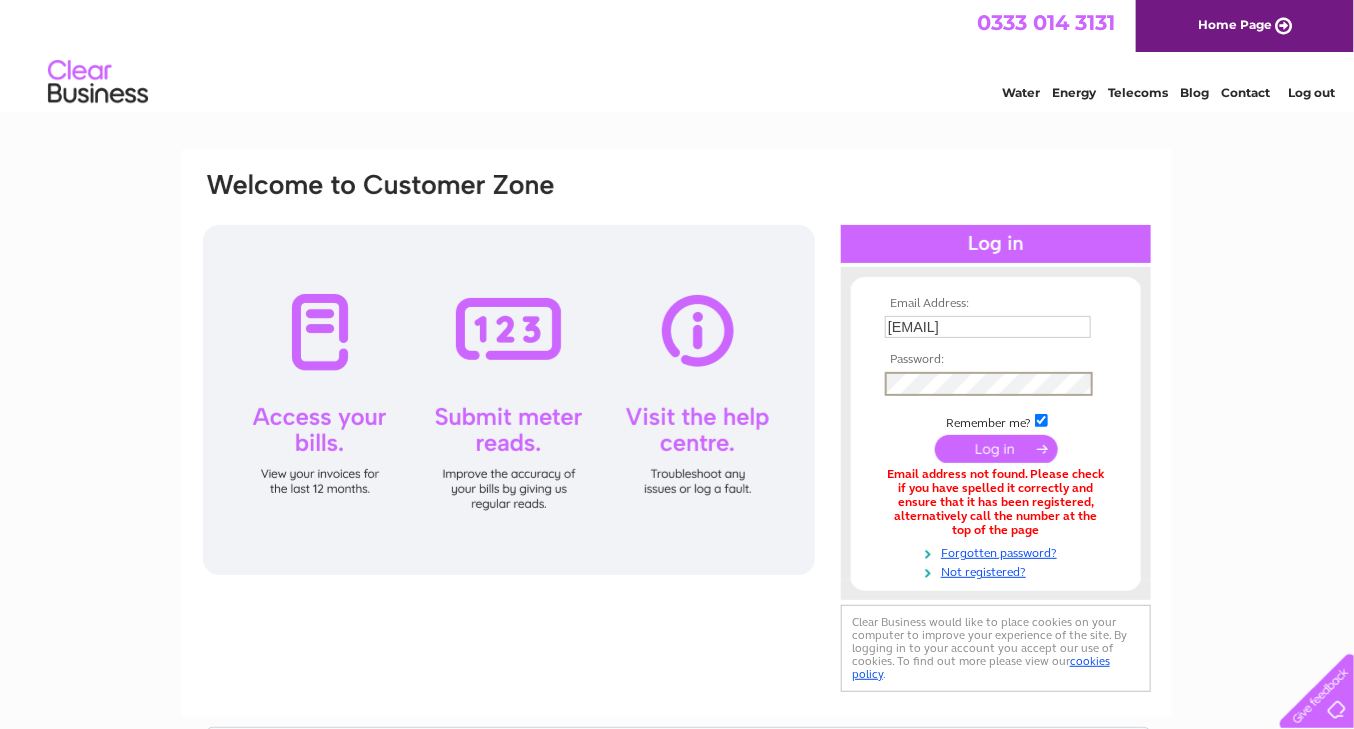 click on "Email Address:
[EMAIL]
Password:
Forgotten password?" at bounding box center (996, 438) 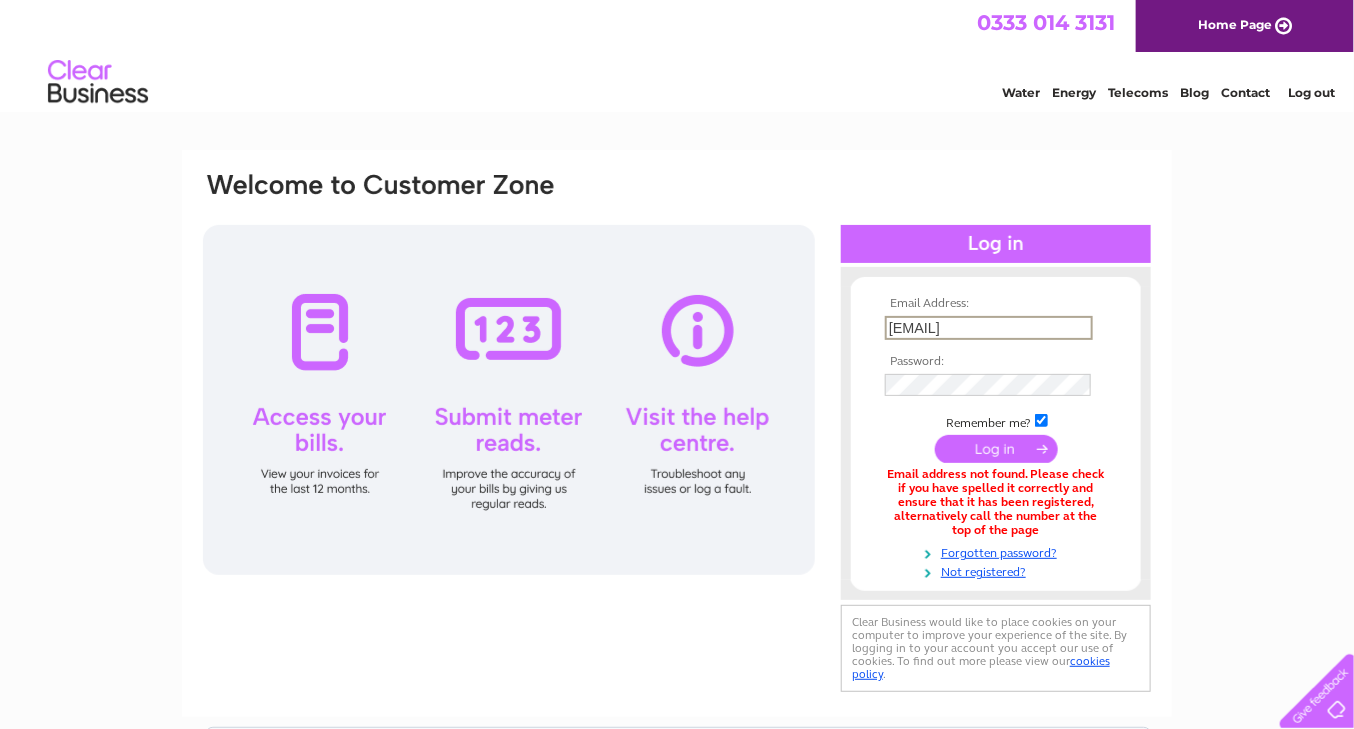 drag, startPoint x: 909, startPoint y: 324, endPoint x: 881, endPoint y: 324, distance: 28 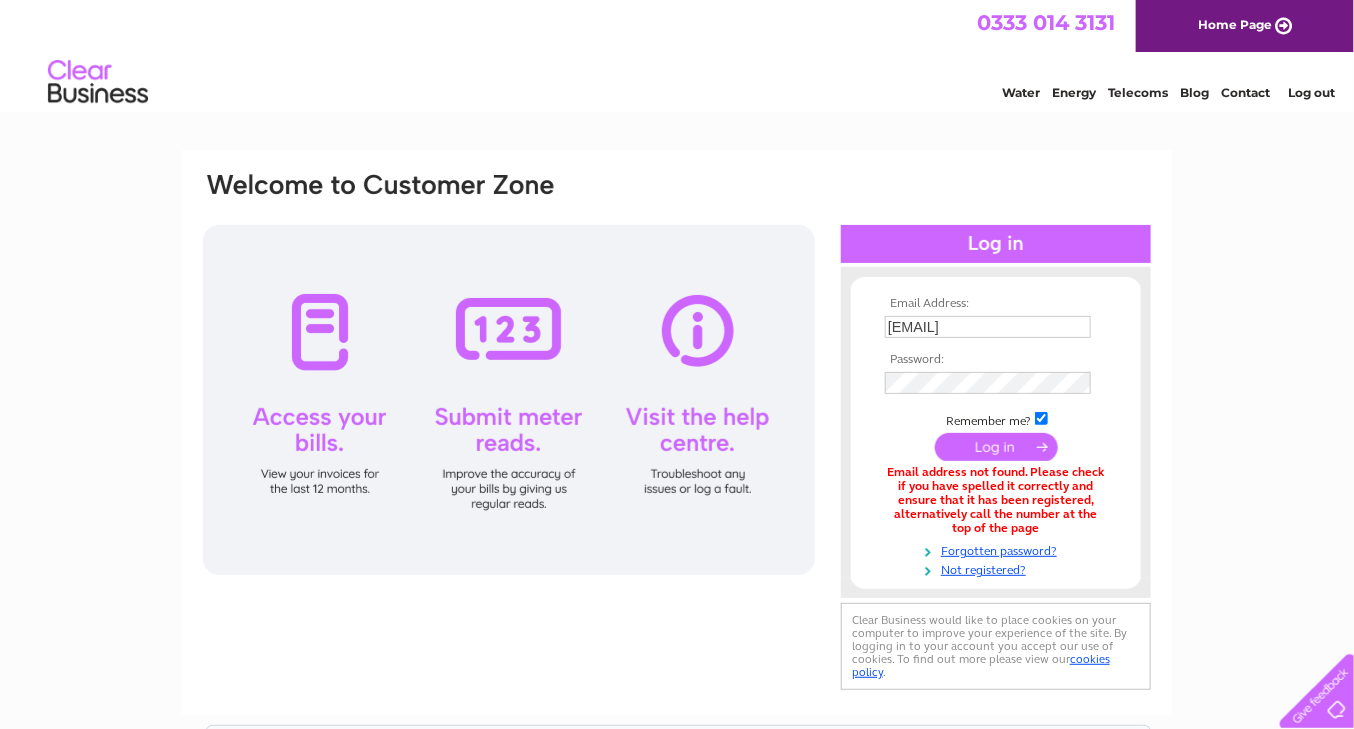 type on "jw@jameswrightaccountants.co.uk" 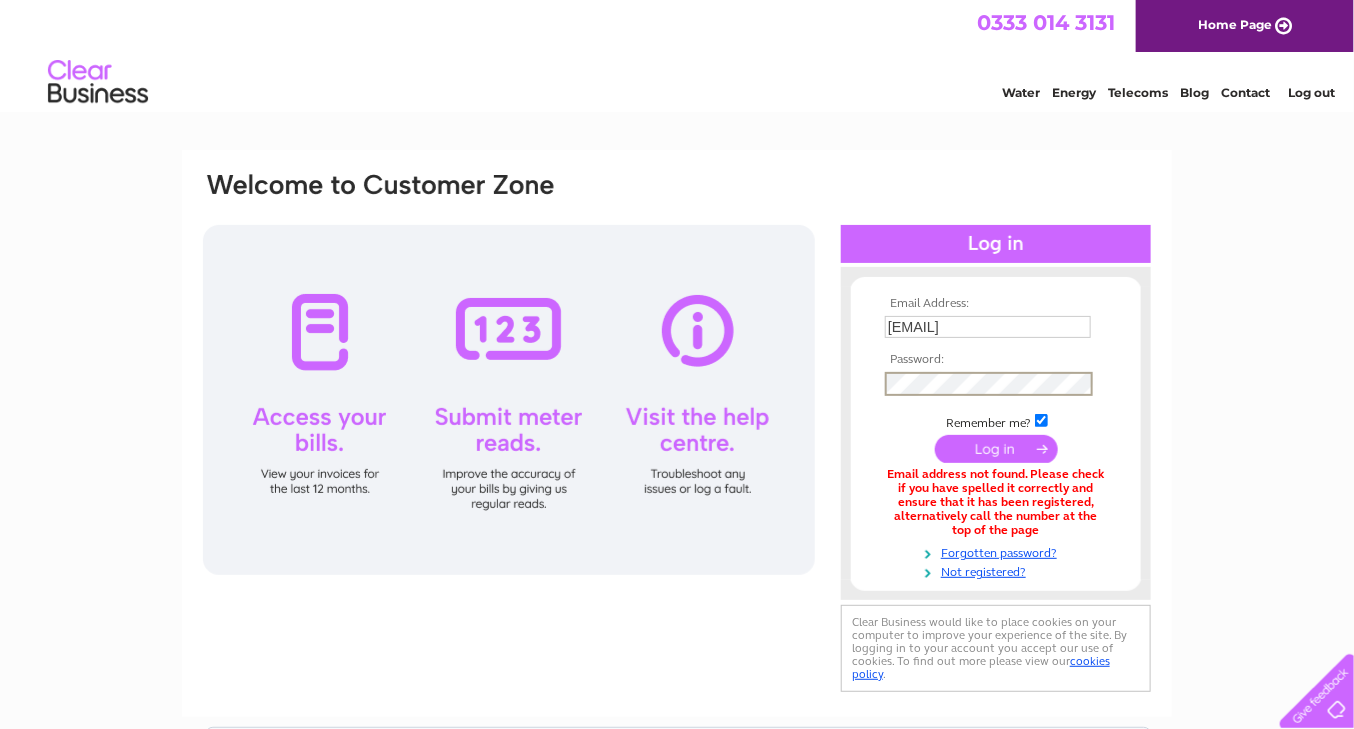 click on "Email Address:
jw@jameswrightaccountants.co.uk
Password:" at bounding box center (677, 433) 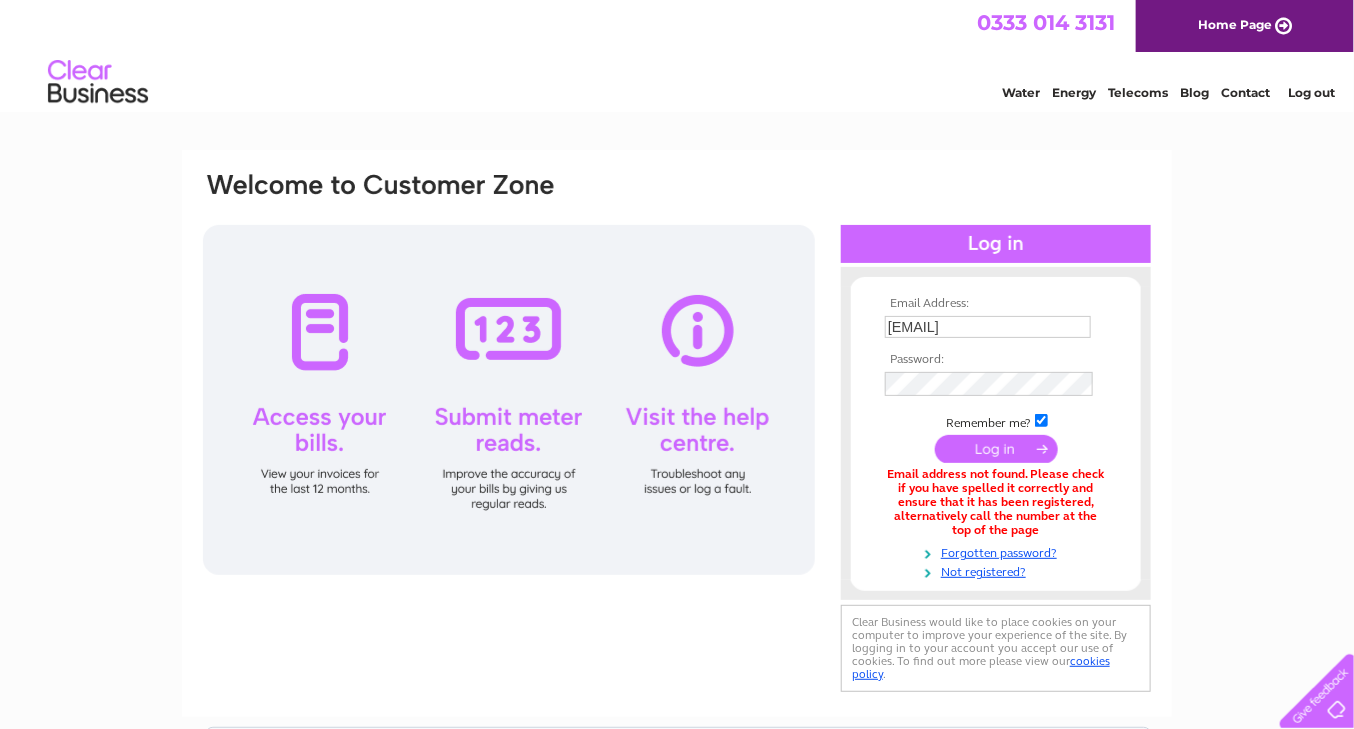 click at bounding box center (996, 449) 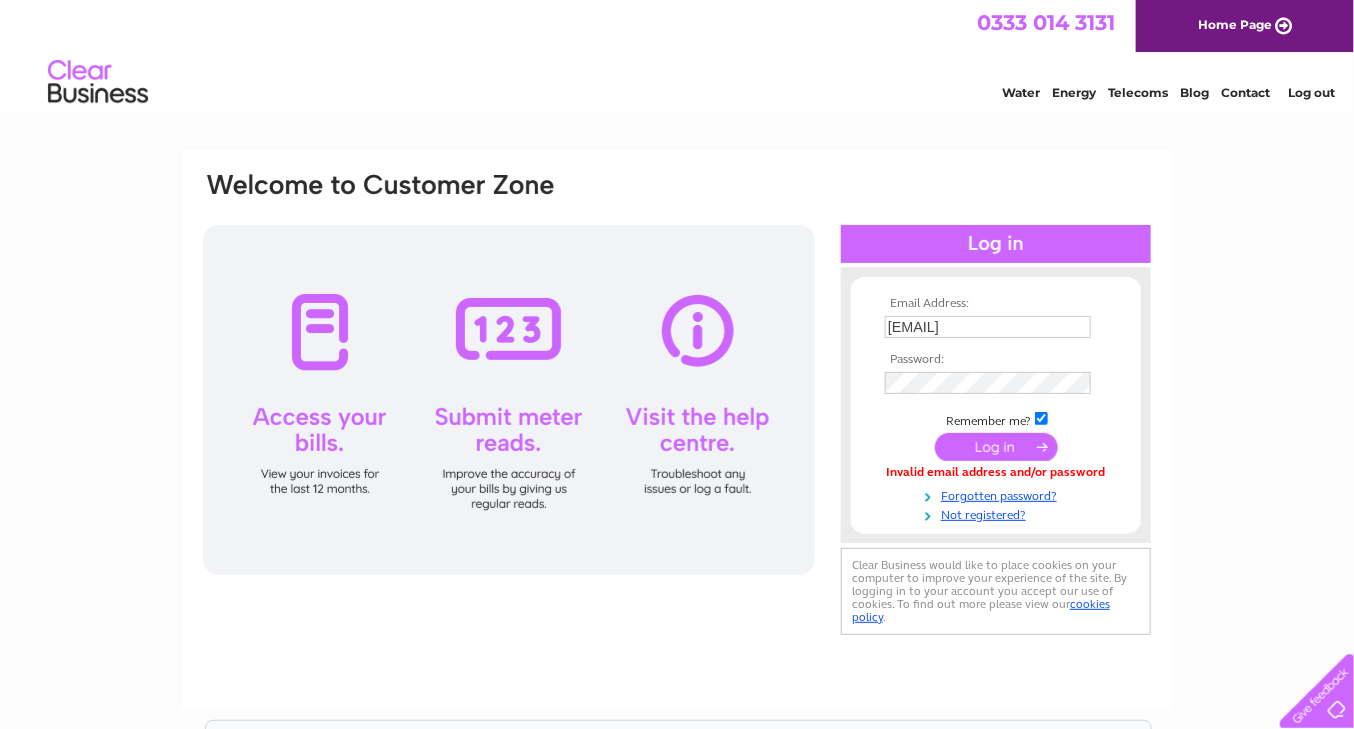 scroll, scrollTop: 0, scrollLeft: 0, axis: both 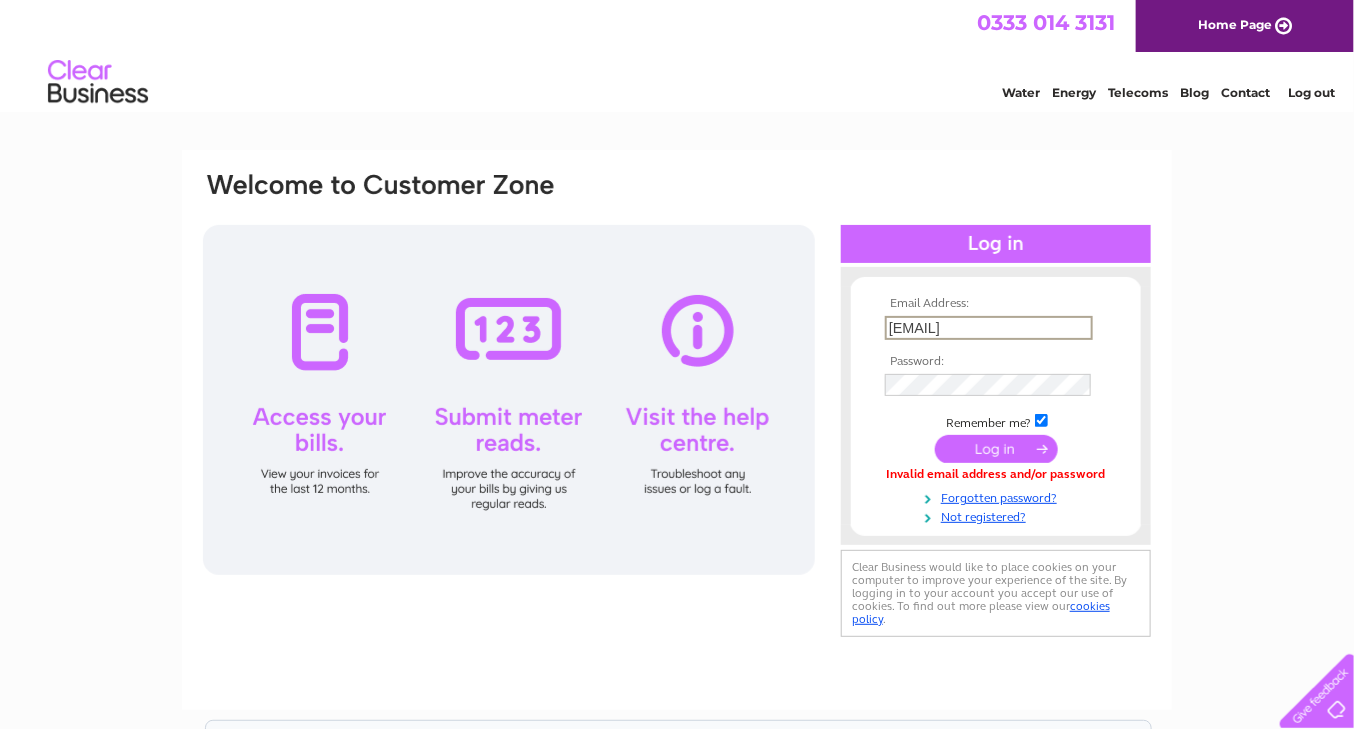 type on "[EMAIL]" 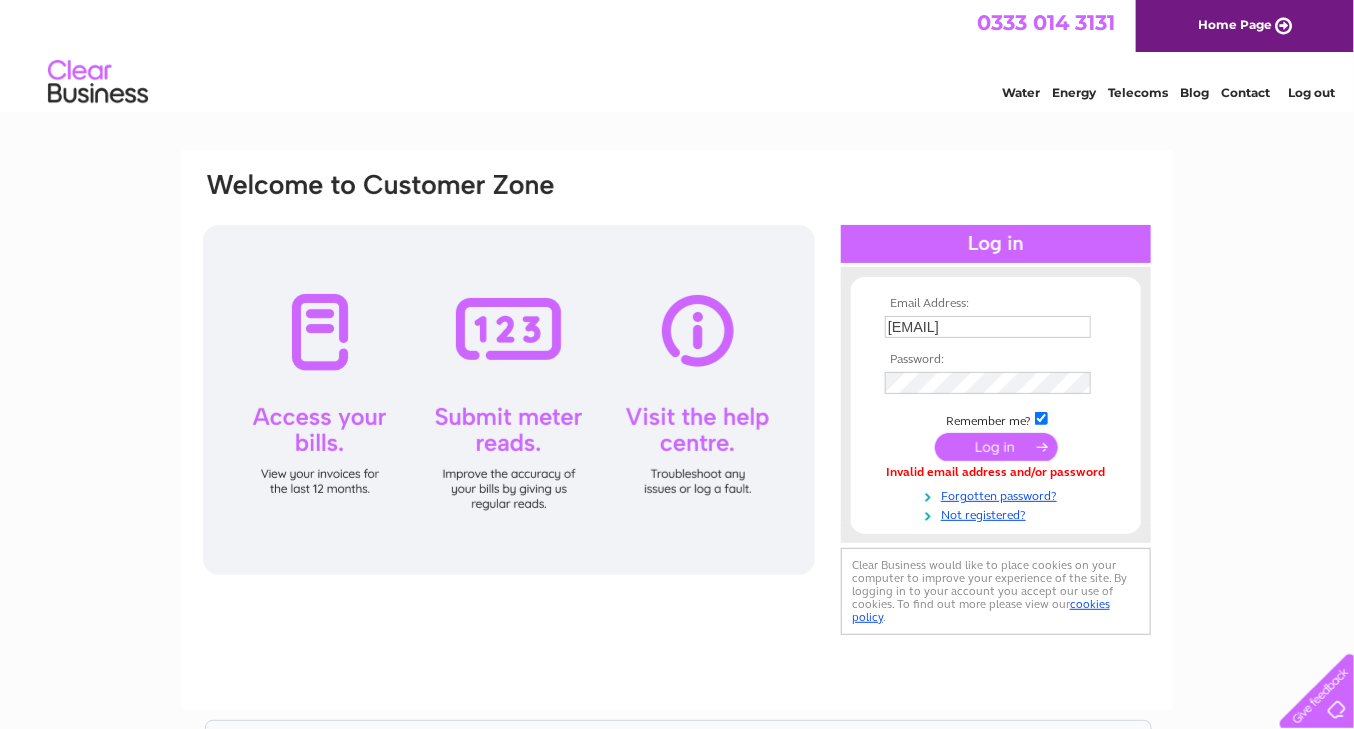 click at bounding box center (996, 447) 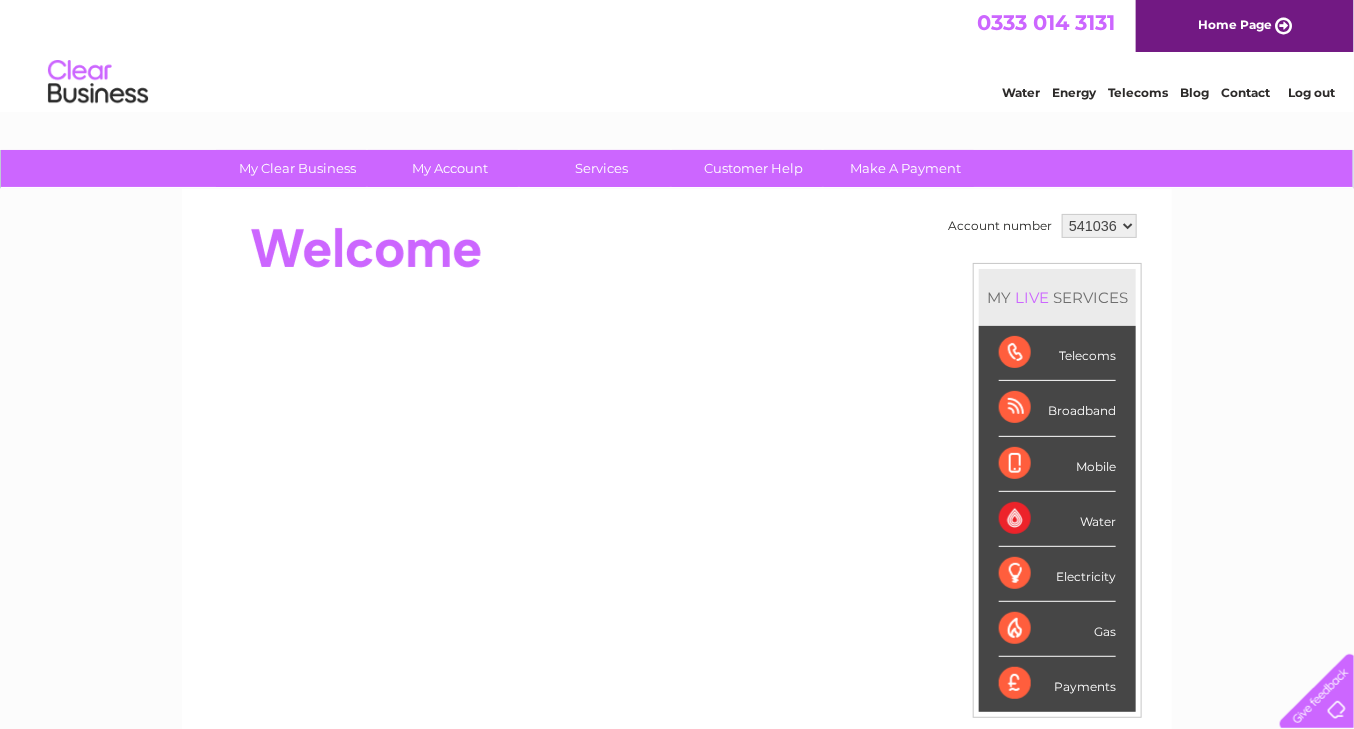 scroll, scrollTop: 0, scrollLeft: 0, axis: both 